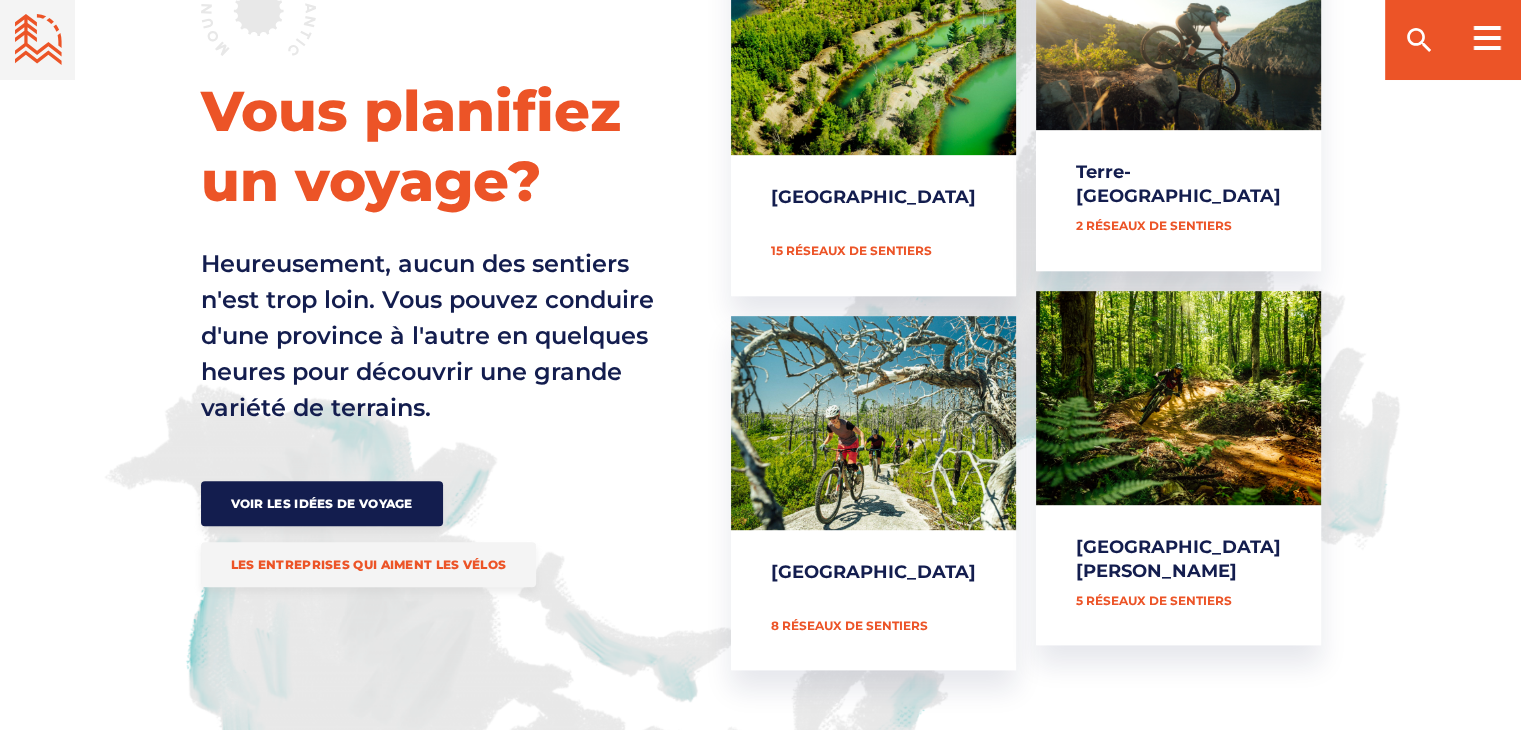 scroll, scrollTop: 943, scrollLeft: 0, axis: vertical 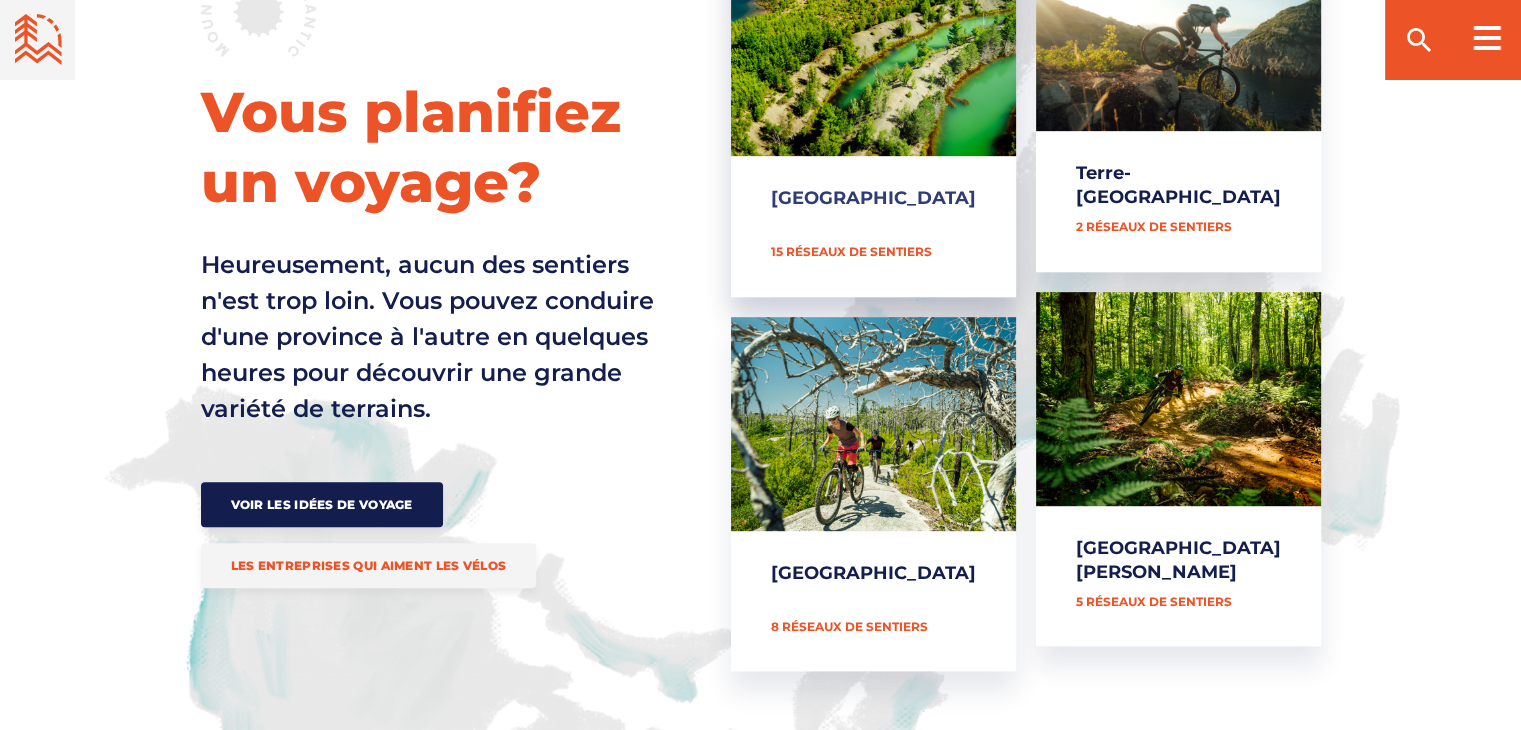 click on "[GEOGRAPHIC_DATA]" at bounding box center [873, 119] 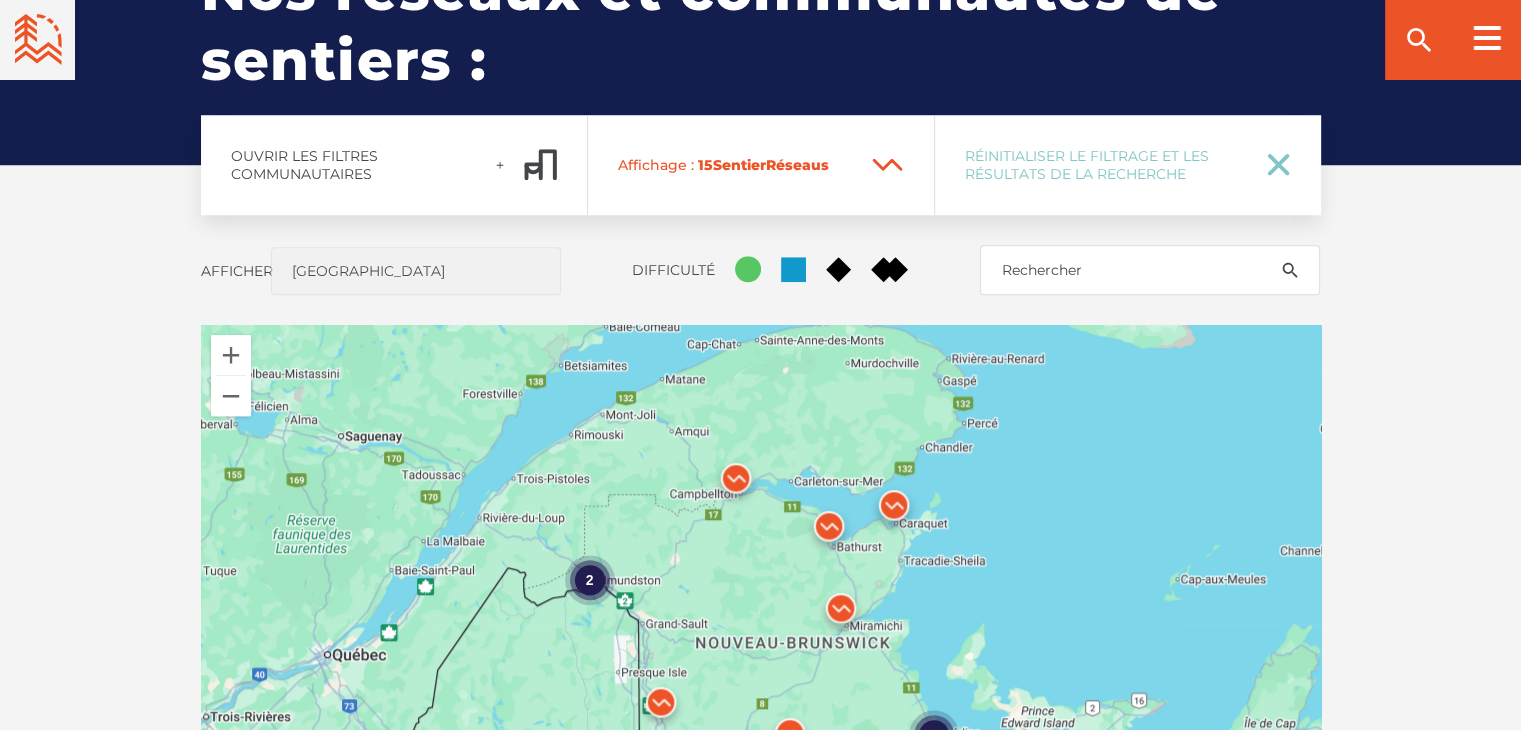 scroll, scrollTop: 1677, scrollLeft: 0, axis: vertical 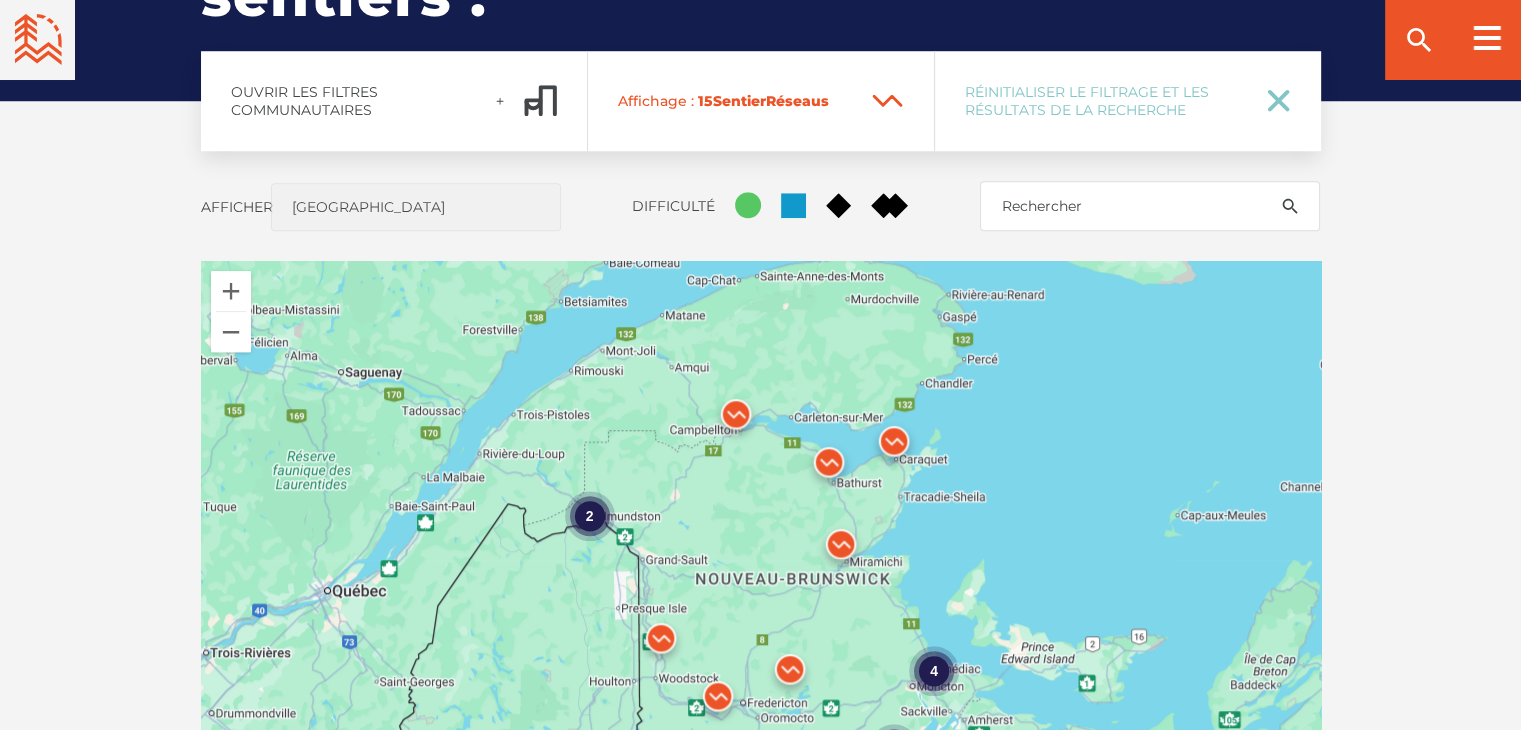 click on "2" at bounding box center (589, 516) 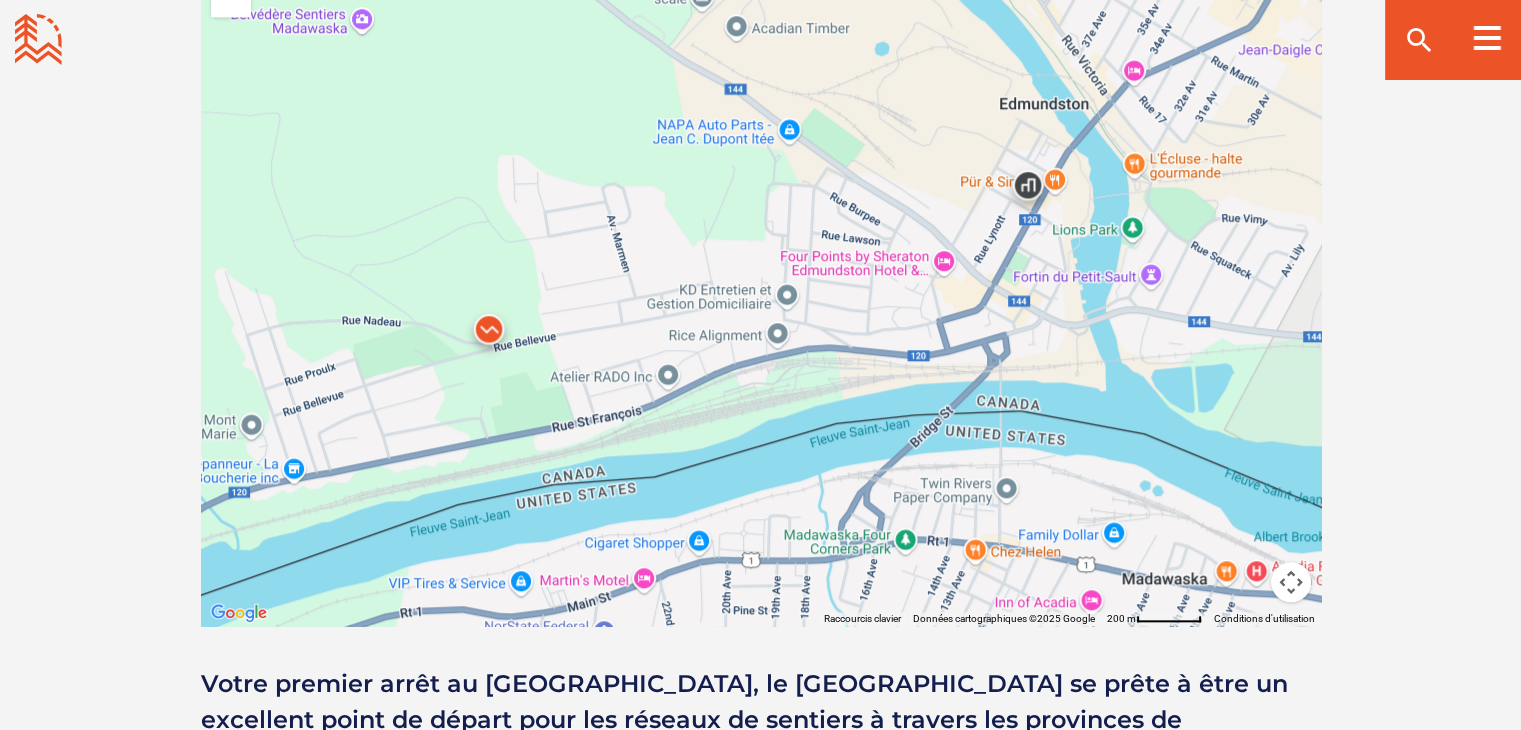 scroll, scrollTop: 2004, scrollLeft: 0, axis: vertical 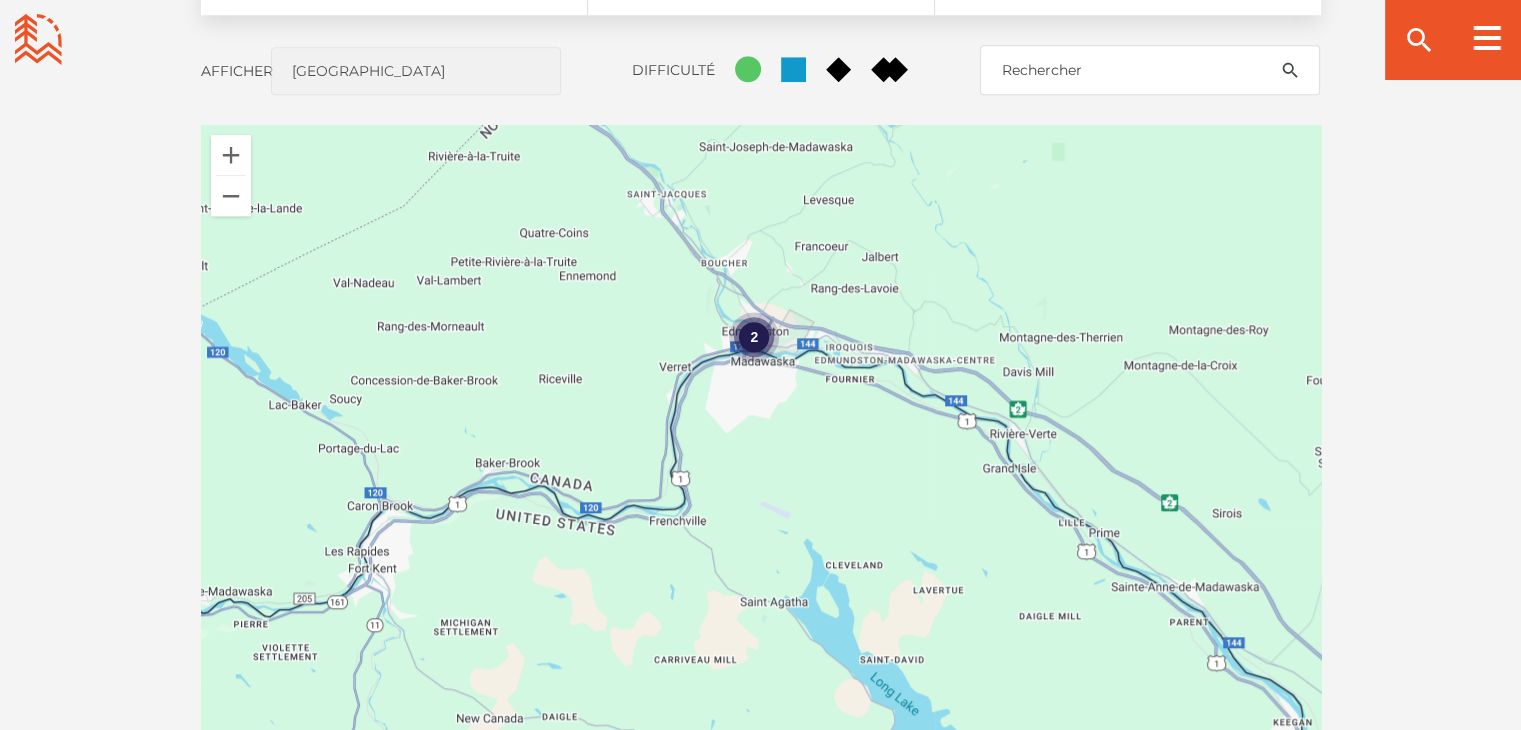 click on "2" at bounding box center [754, 337] 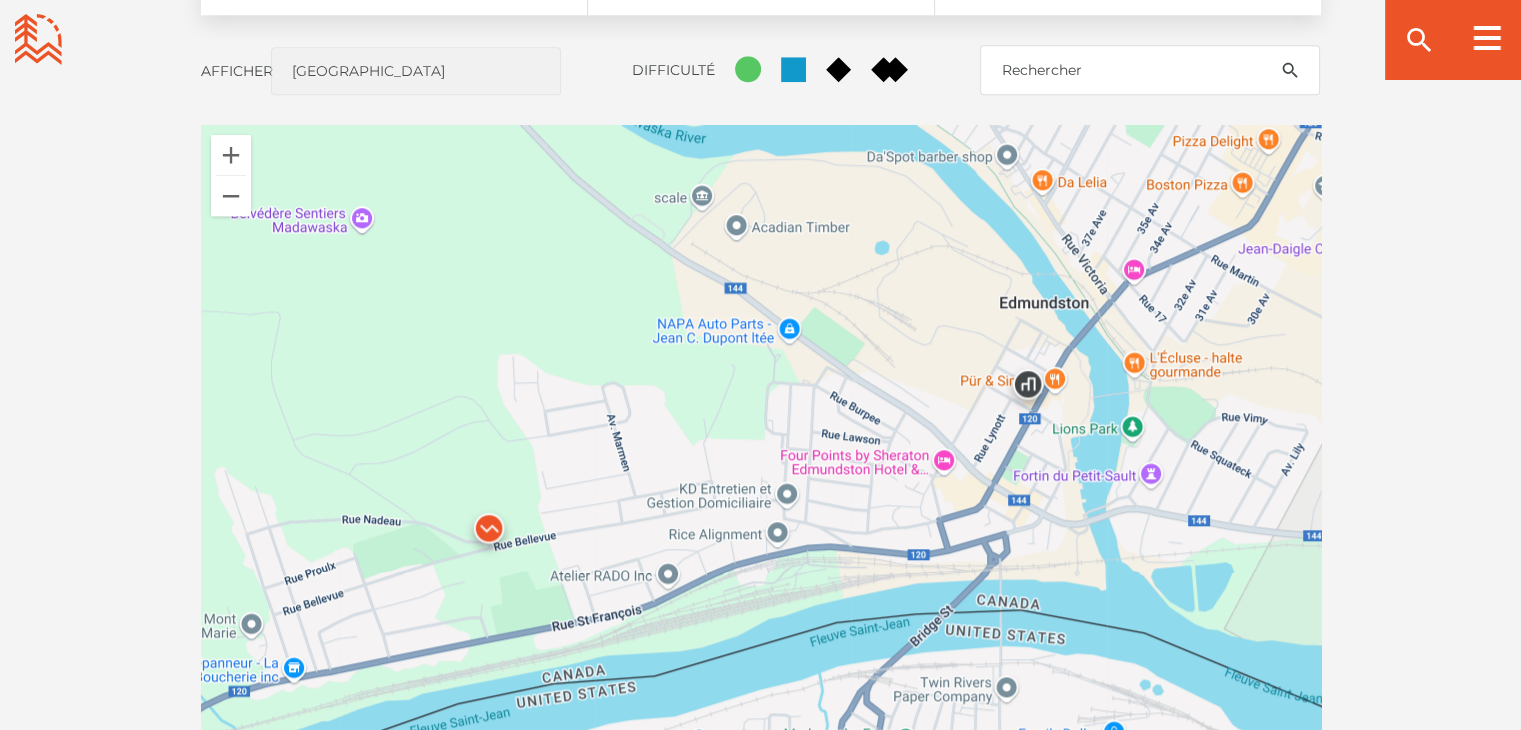 click at bounding box center [489, 533] 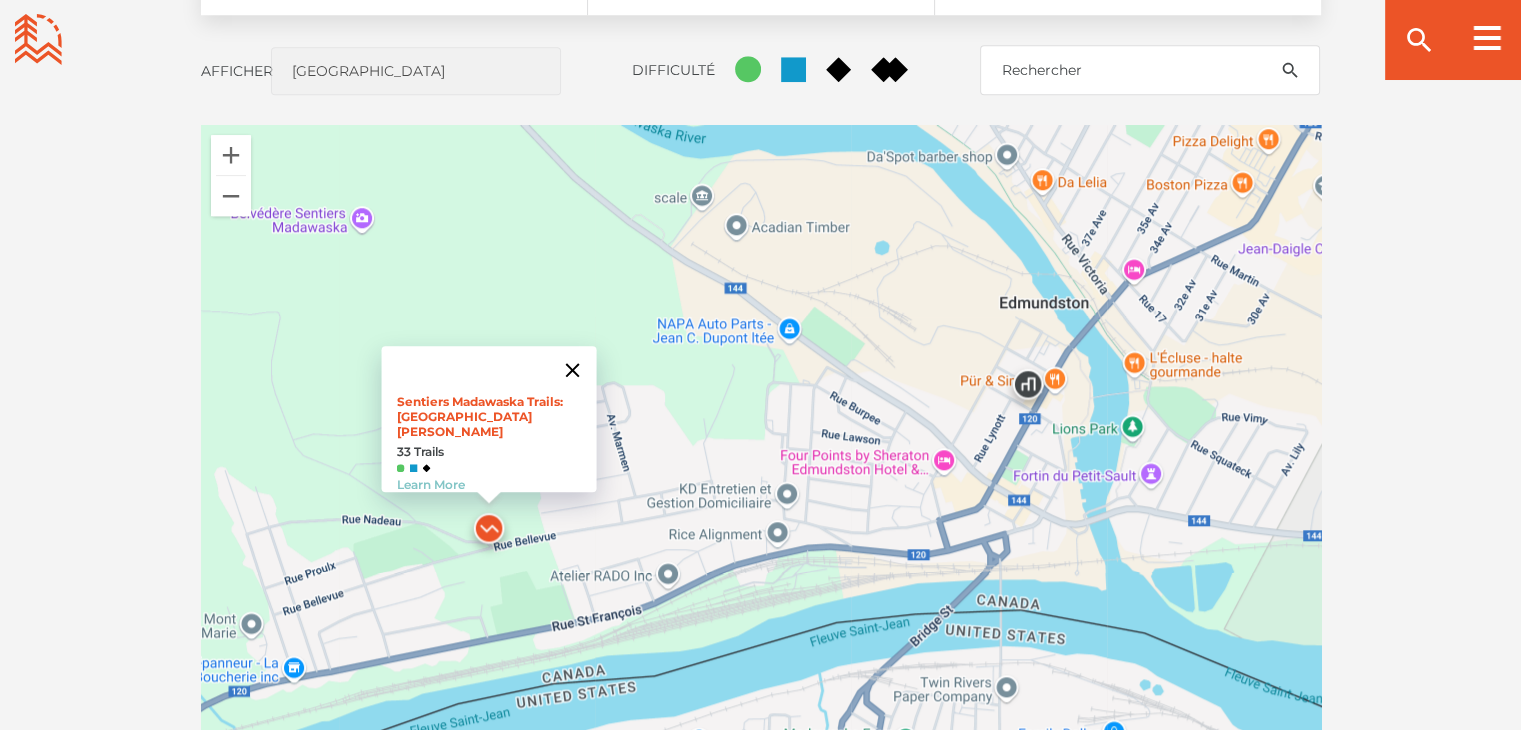 click at bounding box center (572, 370) 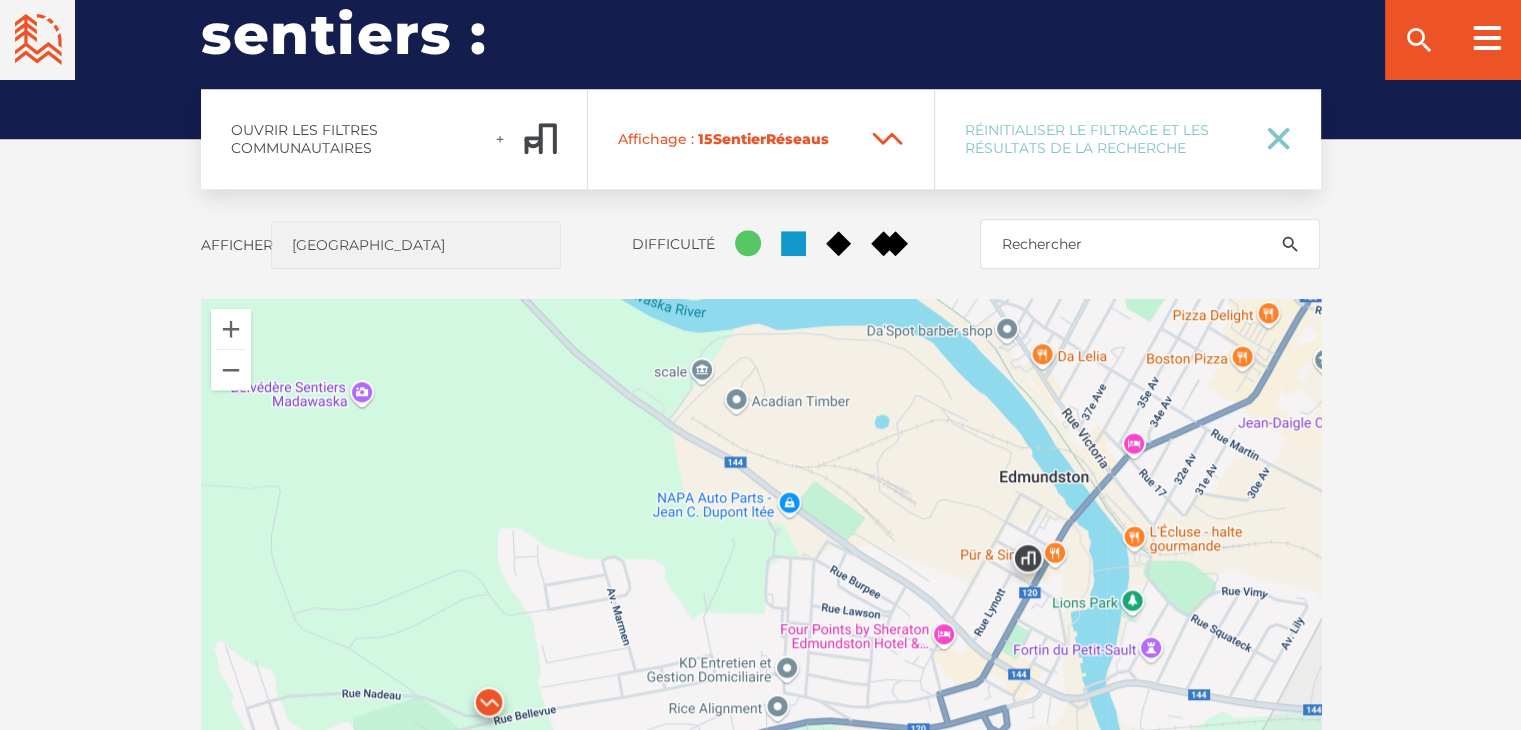 scroll, scrollTop: 1637, scrollLeft: 0, axis: vertical 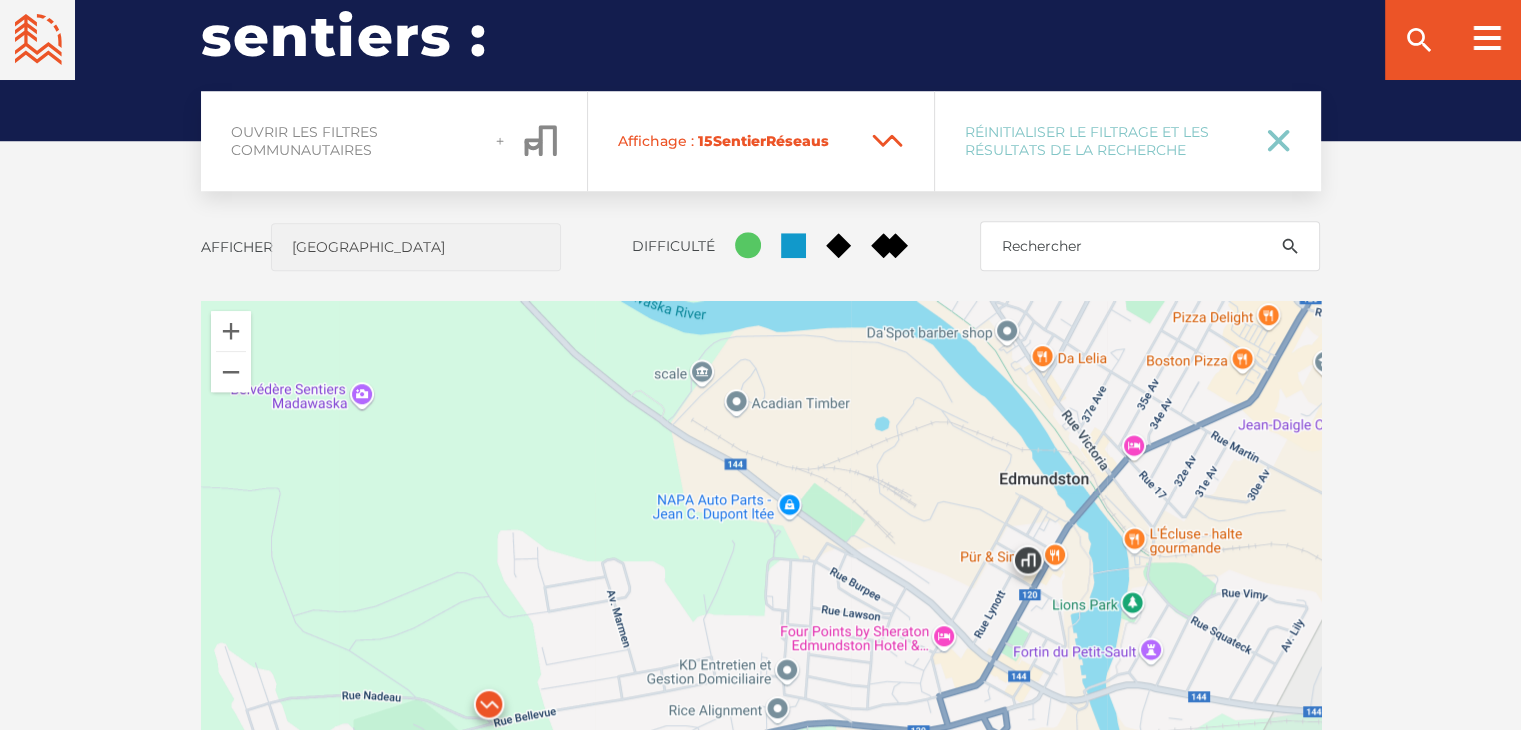 click 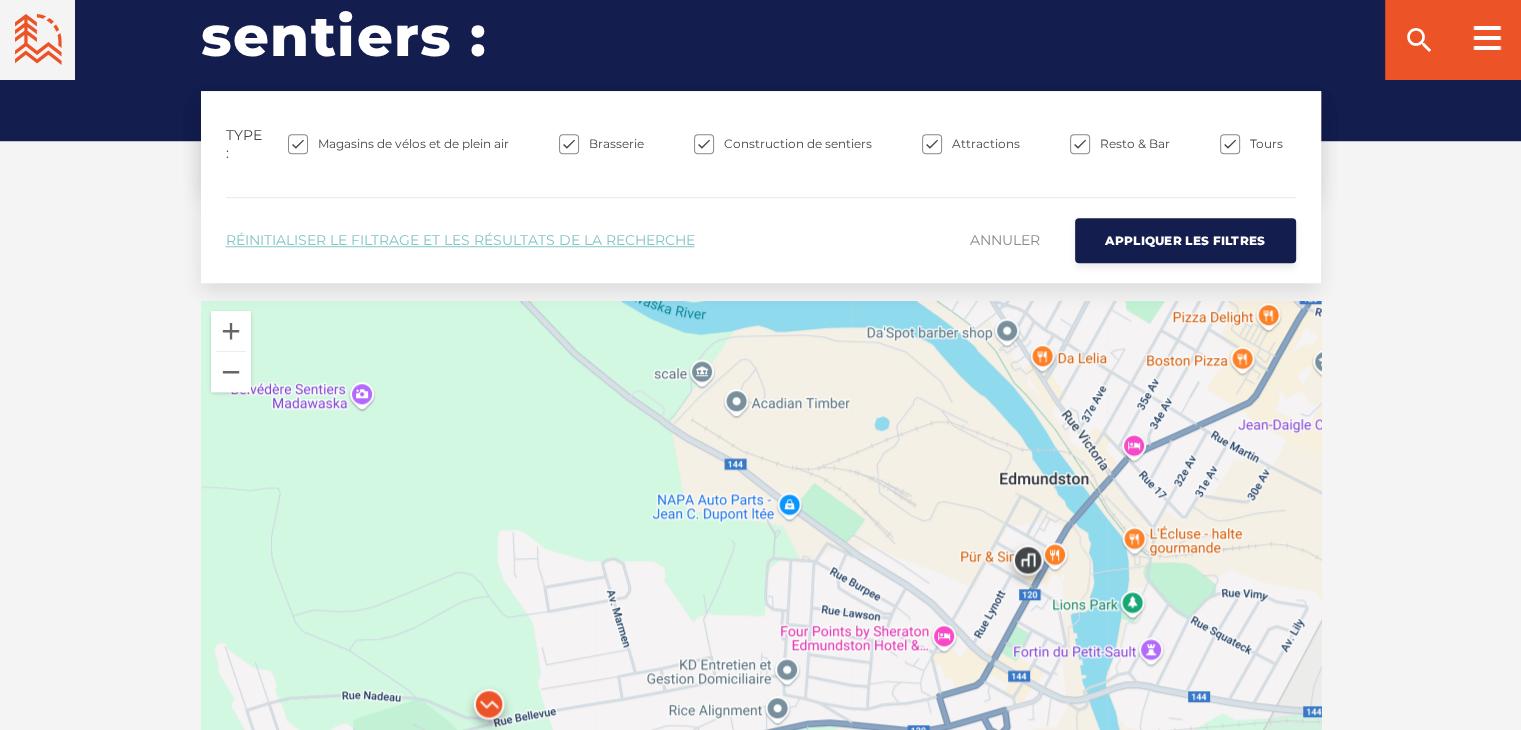 click on "Ouvrir les filtres communautaires
Affichage :
15
Sentier  Réseau s
Réinitialiser le filtrage et les résultats de la recherche
Type :
Magasins de vélos et de plein air
Brasserie
Construction de sentiers
Tours" at bounding box center (761, 620) 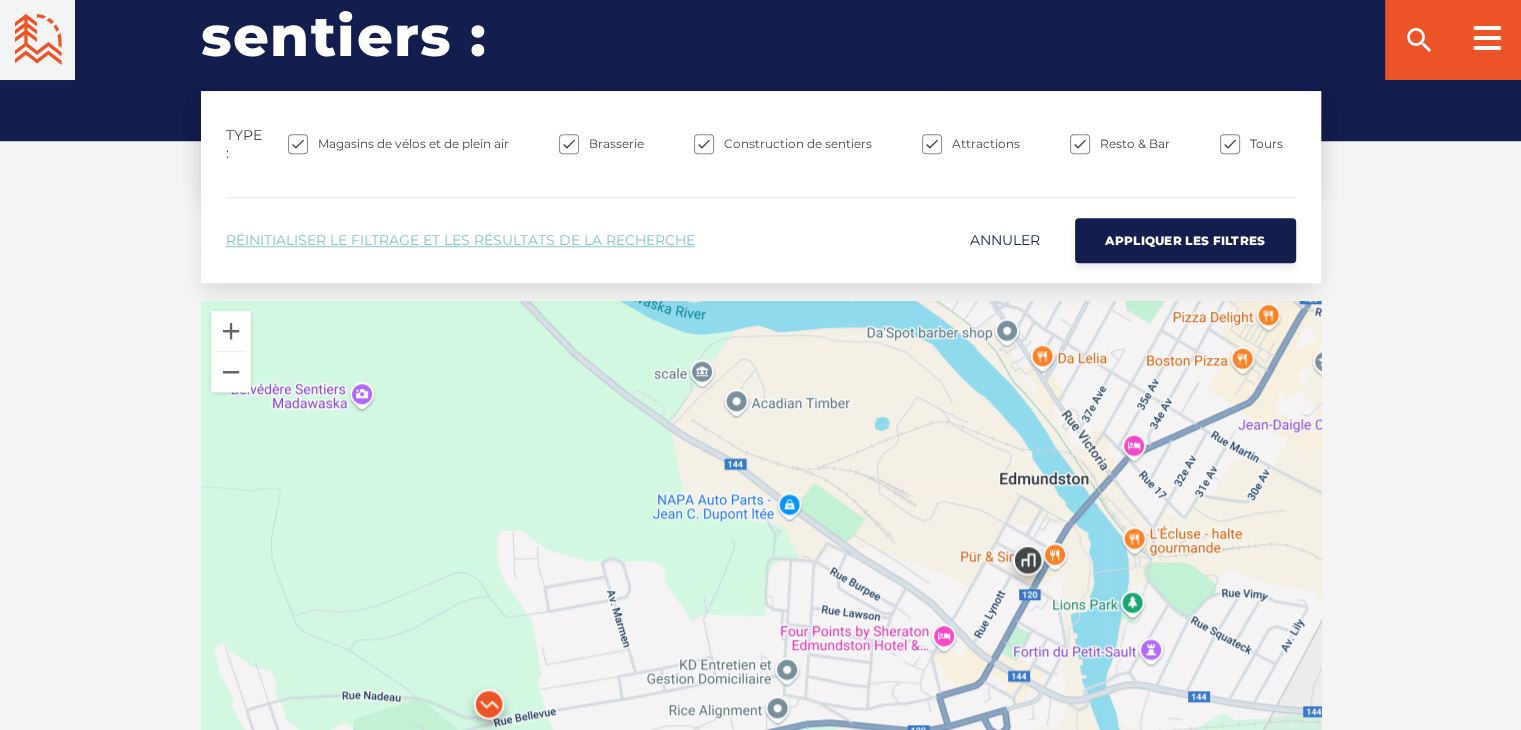 click on "Annuler" at bounding box center [1005, 240] 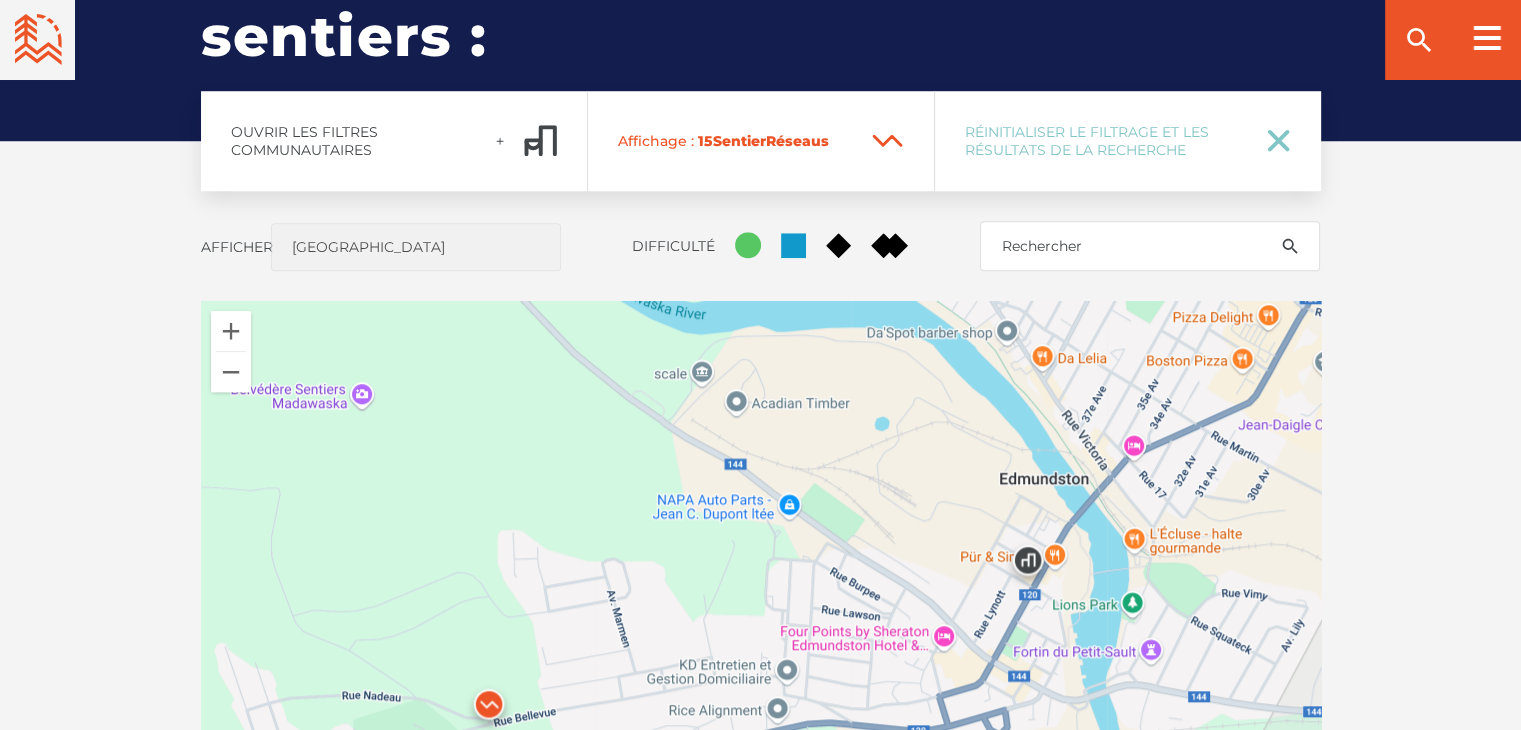 click 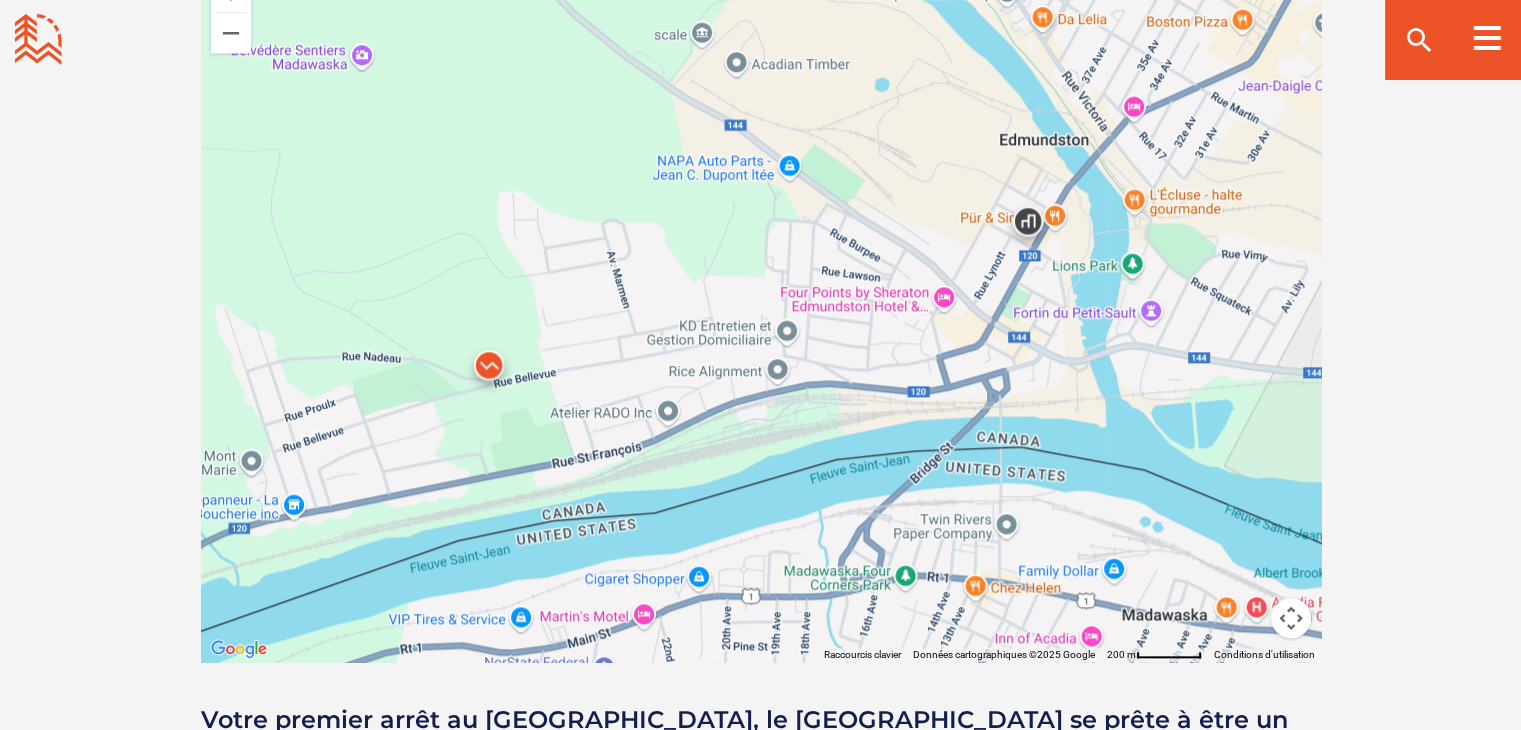 scroll, scrollTop: 1975, scrollLeft: 0, axis: vertical 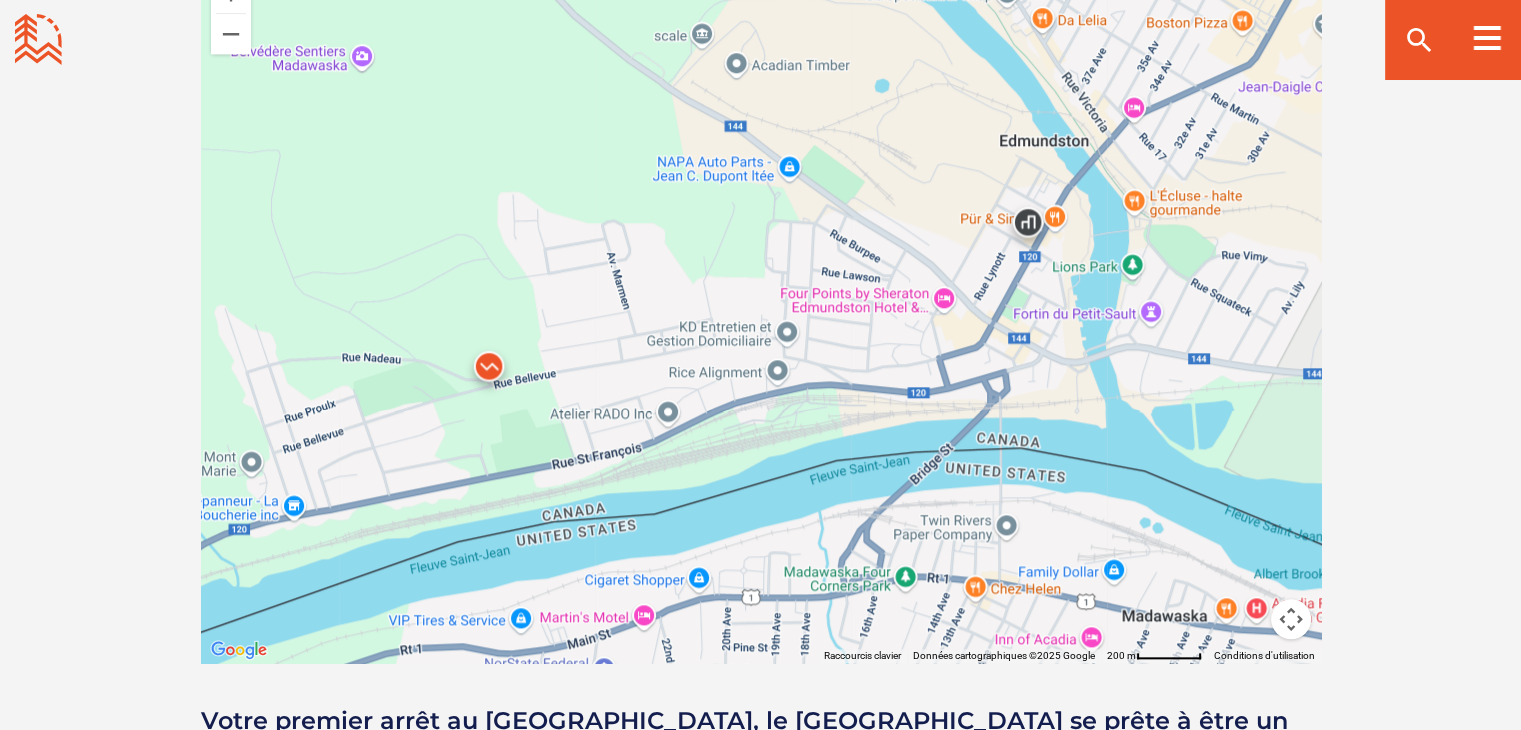 click at bounding box center (761, 313) 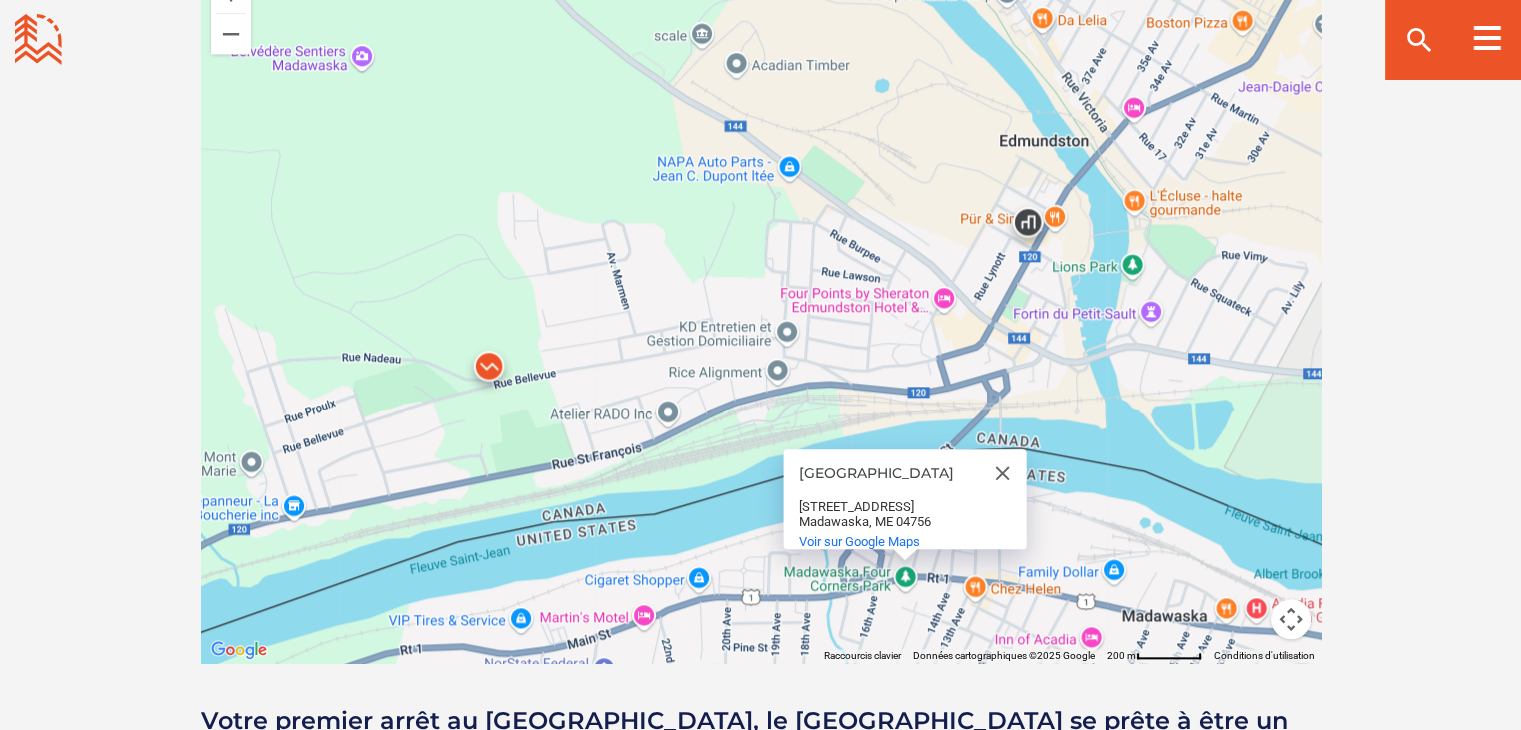 click at bounding box center (1028, 227) 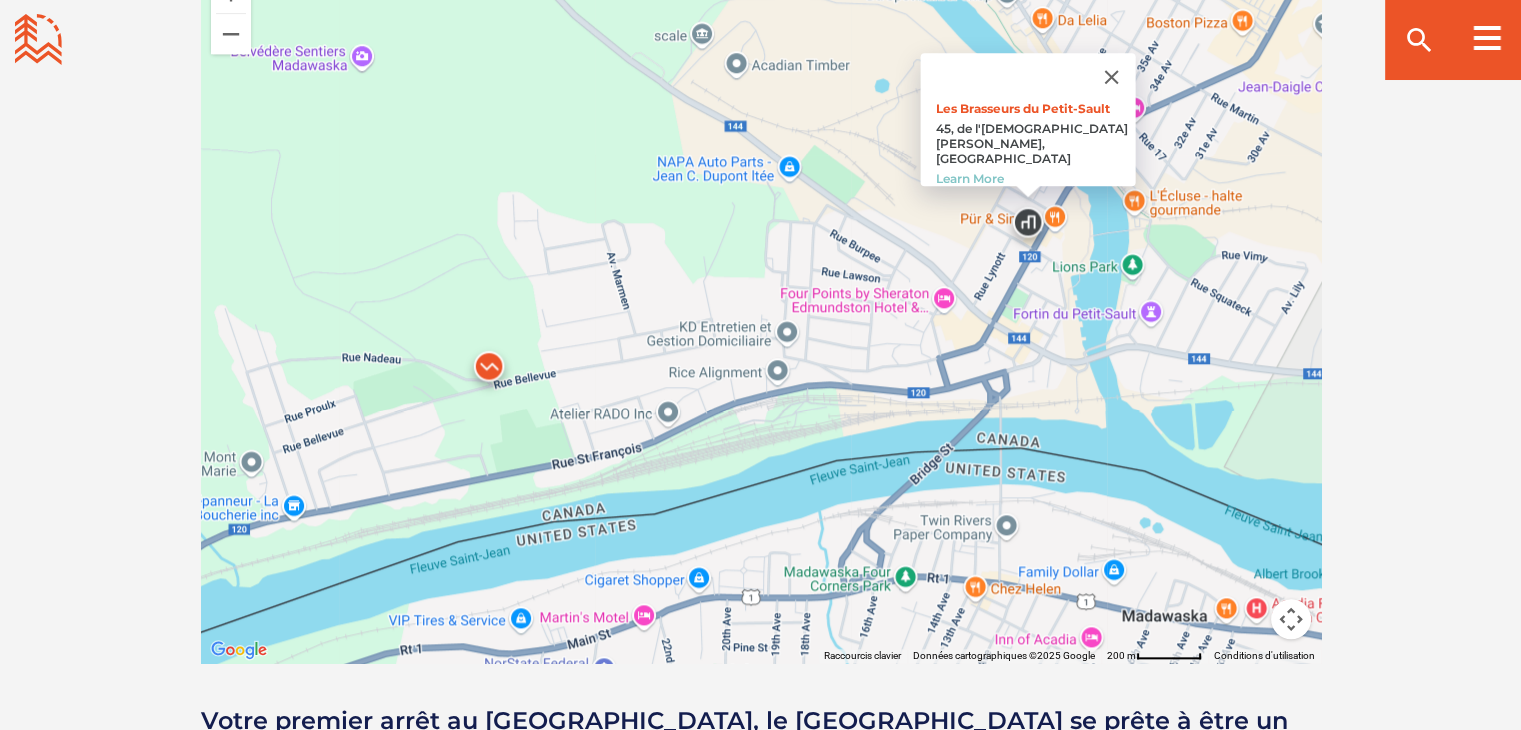 click on "Les Brasseurs du Petit-Sault 45, de l'Eglise Edmundston,   New Brunswick Learn More" at bounding box center (761, 313) 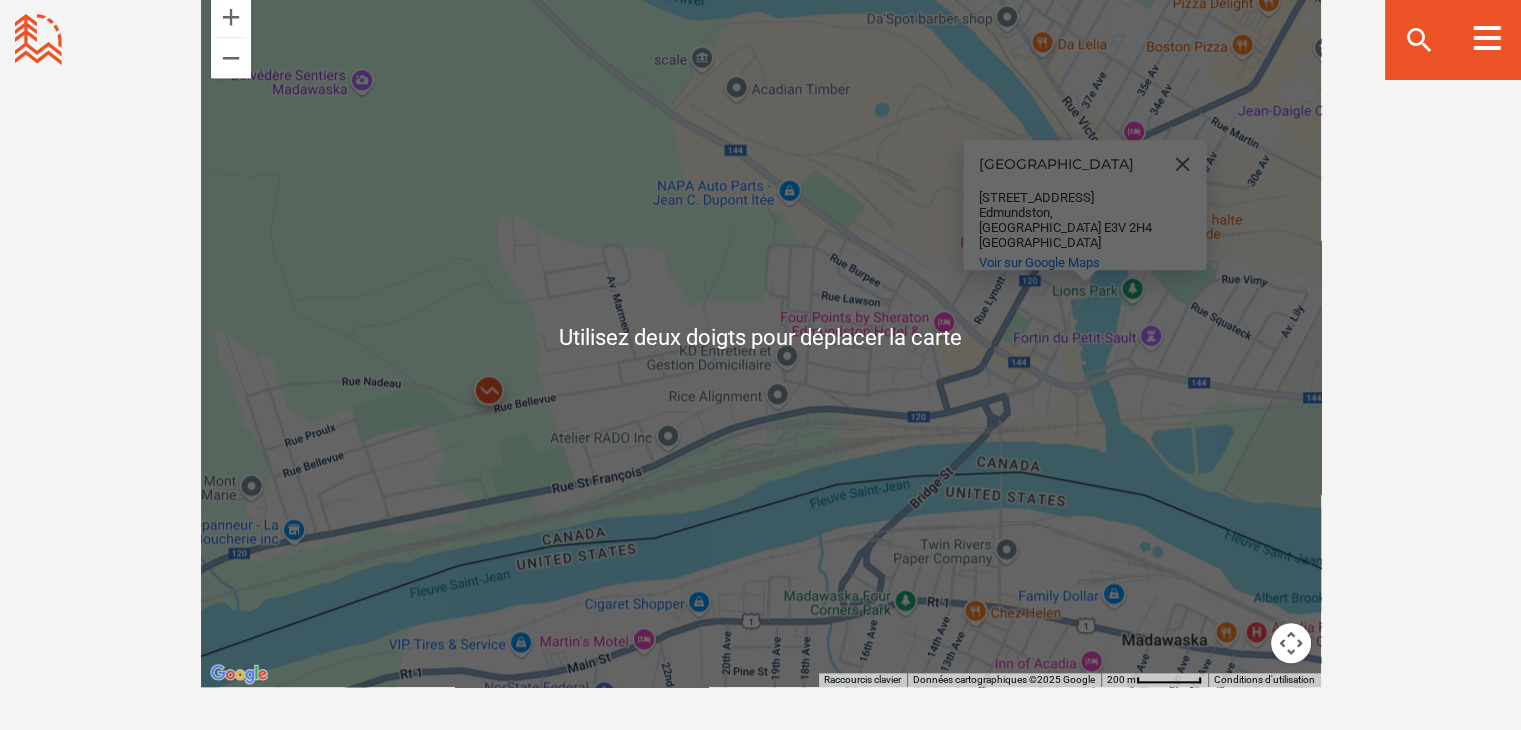 scroll, scrollTop: 1954, scrollLeft: 0, axis: vertical 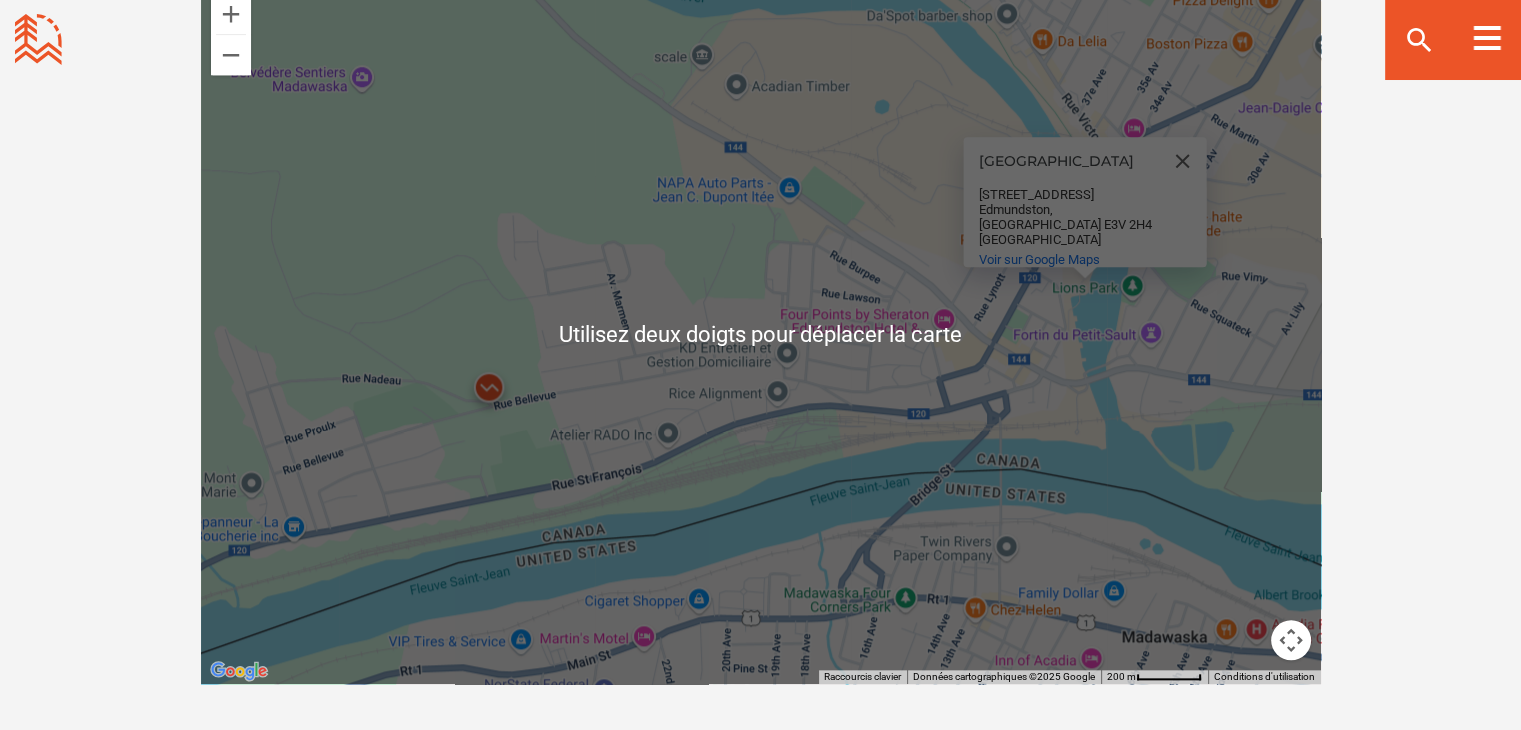 click on "Ouvrir les filtres communautaires
Affichage :
15
Sentier  Réseau s
Réinitialiser le filtrage et les résultats de la recherche
Type :
Magasins de vélos et de plein air
Brasserie
Construction de sentiers
Tours" at bounding box center [761, 303] 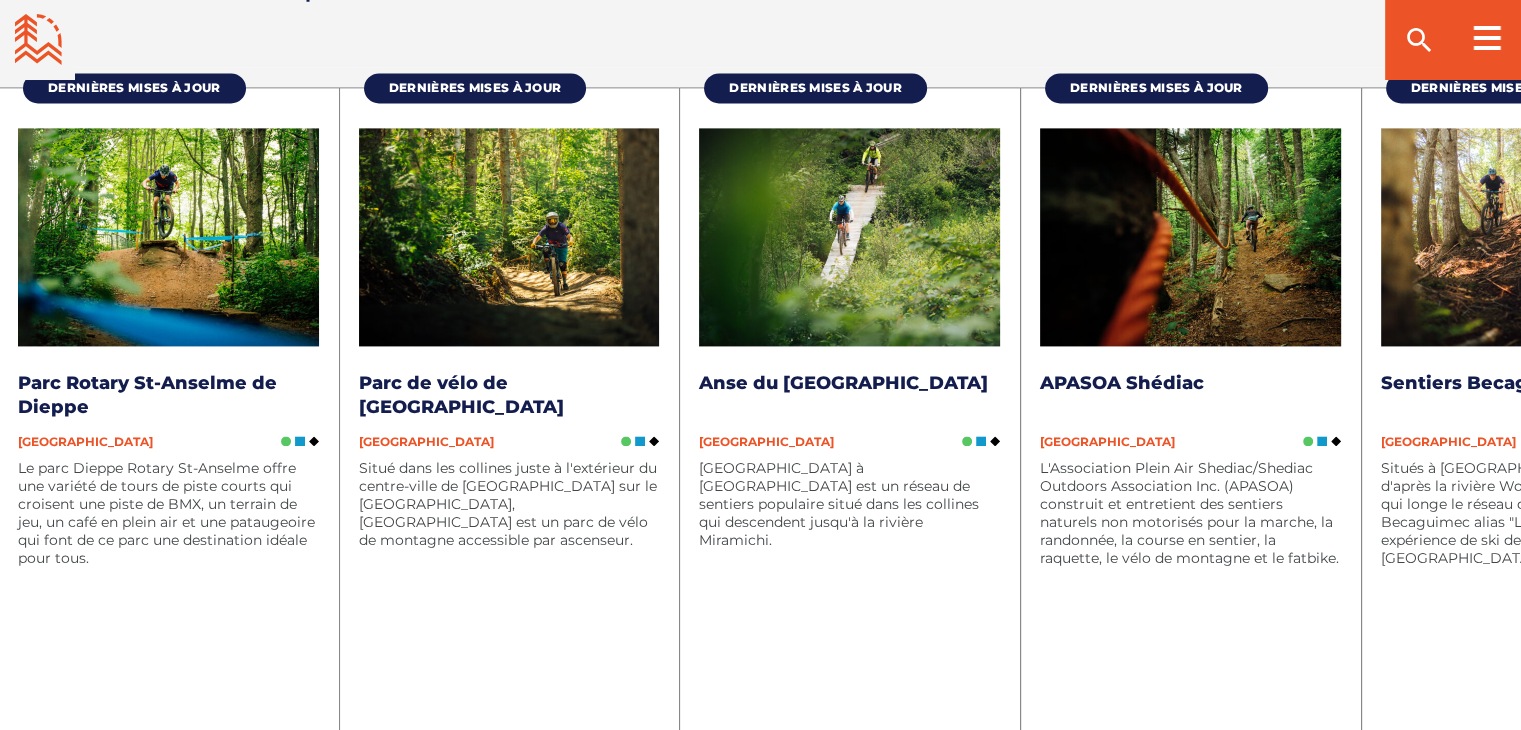 scroll, scrollTop: 2786, scrollLeft: 0, axis: vertical 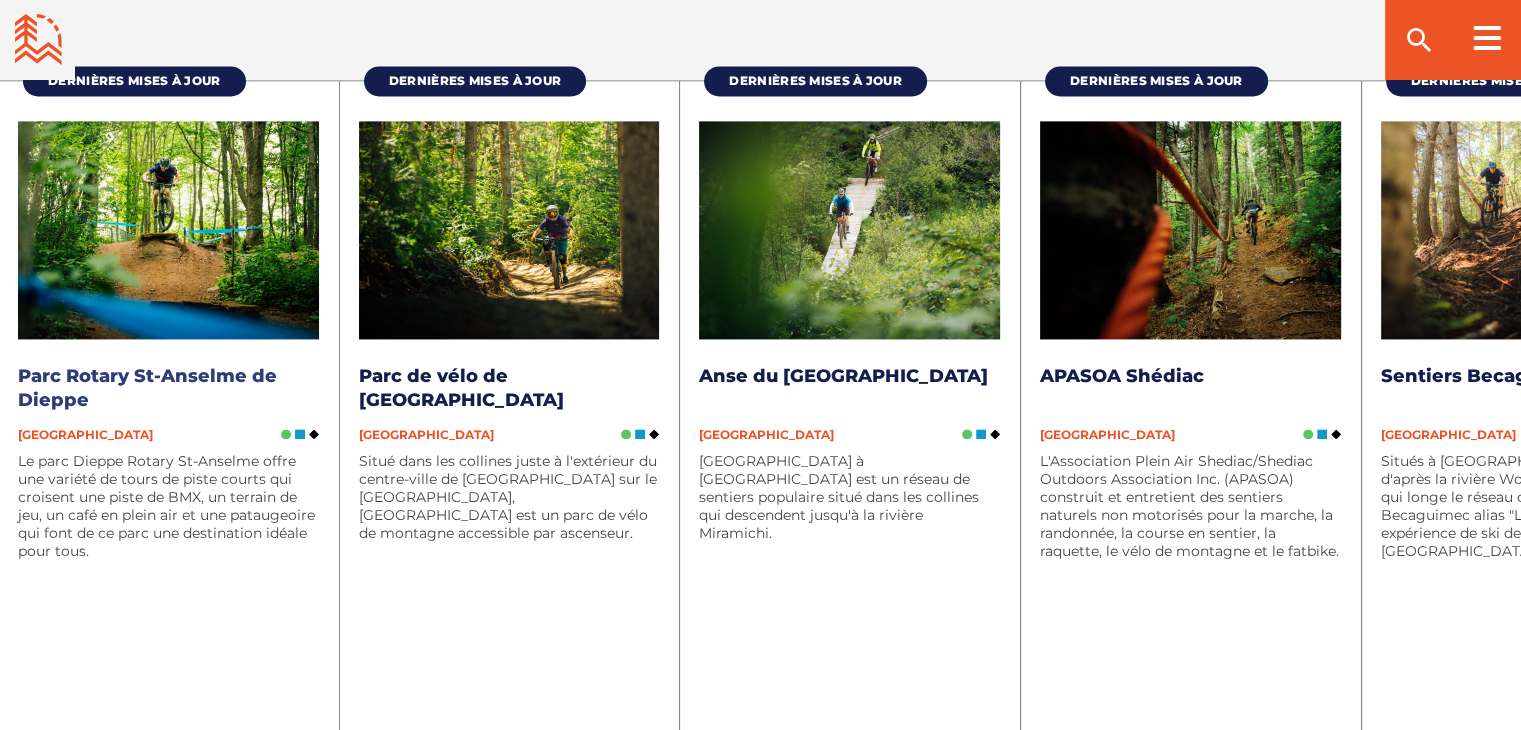 click on "Le parc Dieppe Rotary St-Anselme offre une variété de tours de piste courts qui croisent une piste de BMX, un terrain de jeu, un café en plein air et une pataugeoire qui font de ce parc une destination idéale pour tous." at bounding box center [168, 506] 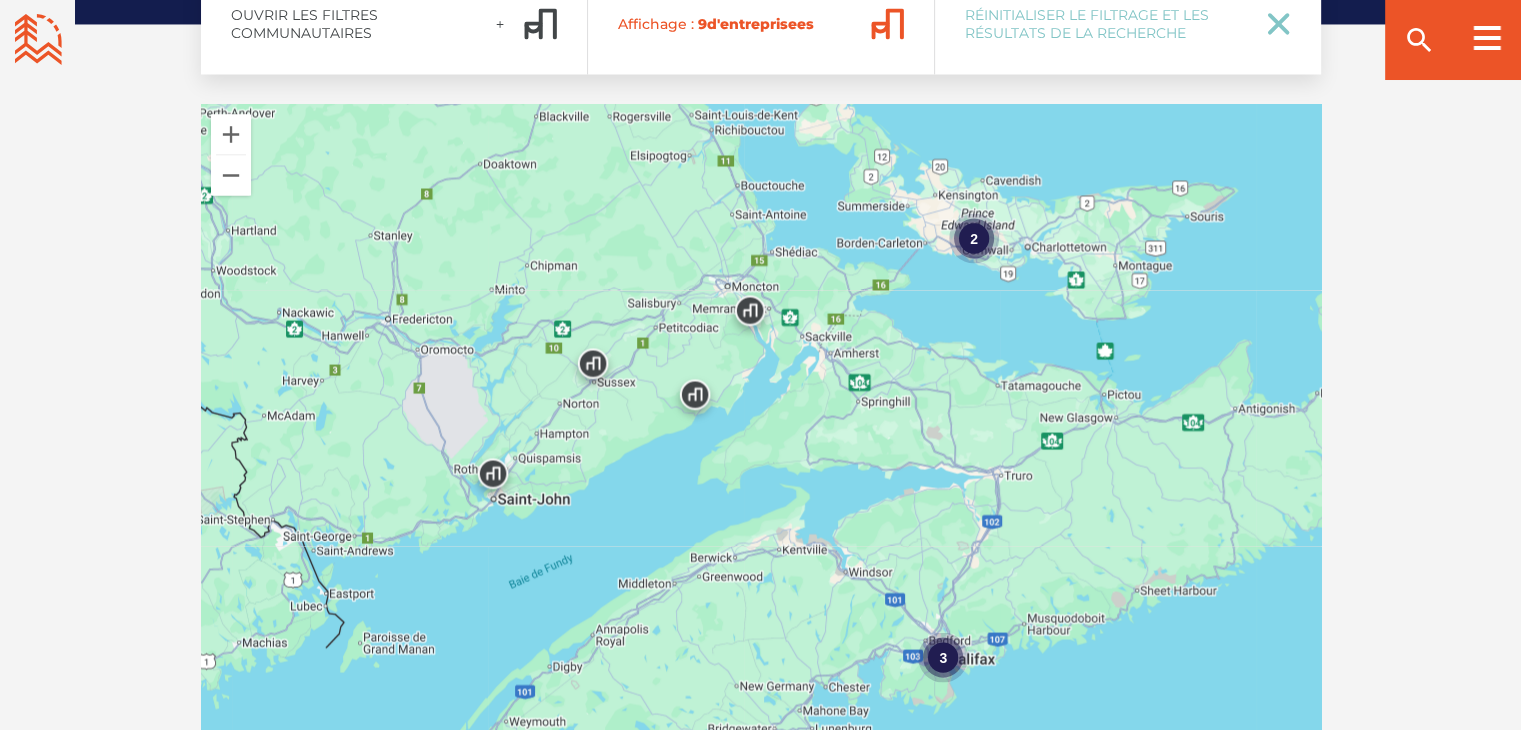 scroll, scrollTop: 3565, scrollLeft: 0, axis: vertical 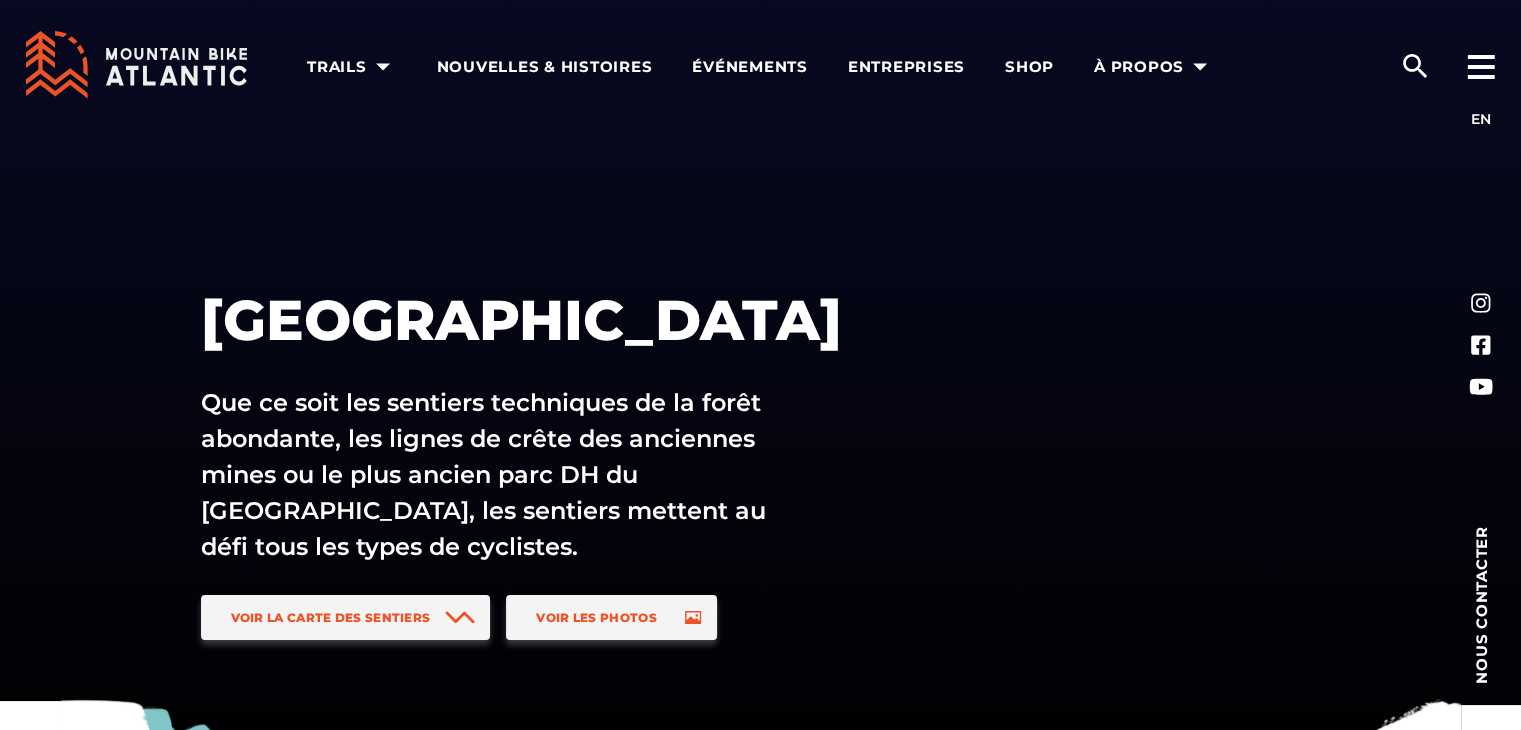 click on "Que ce soit les sentiers techniques de la forêt abondante, les lignes de crête des anciennes mines ou le plus ancien parc DH du Canada atlantique, les sentiers mettent au défi tous les types de cyclistes." at bounding box center [505, 475] 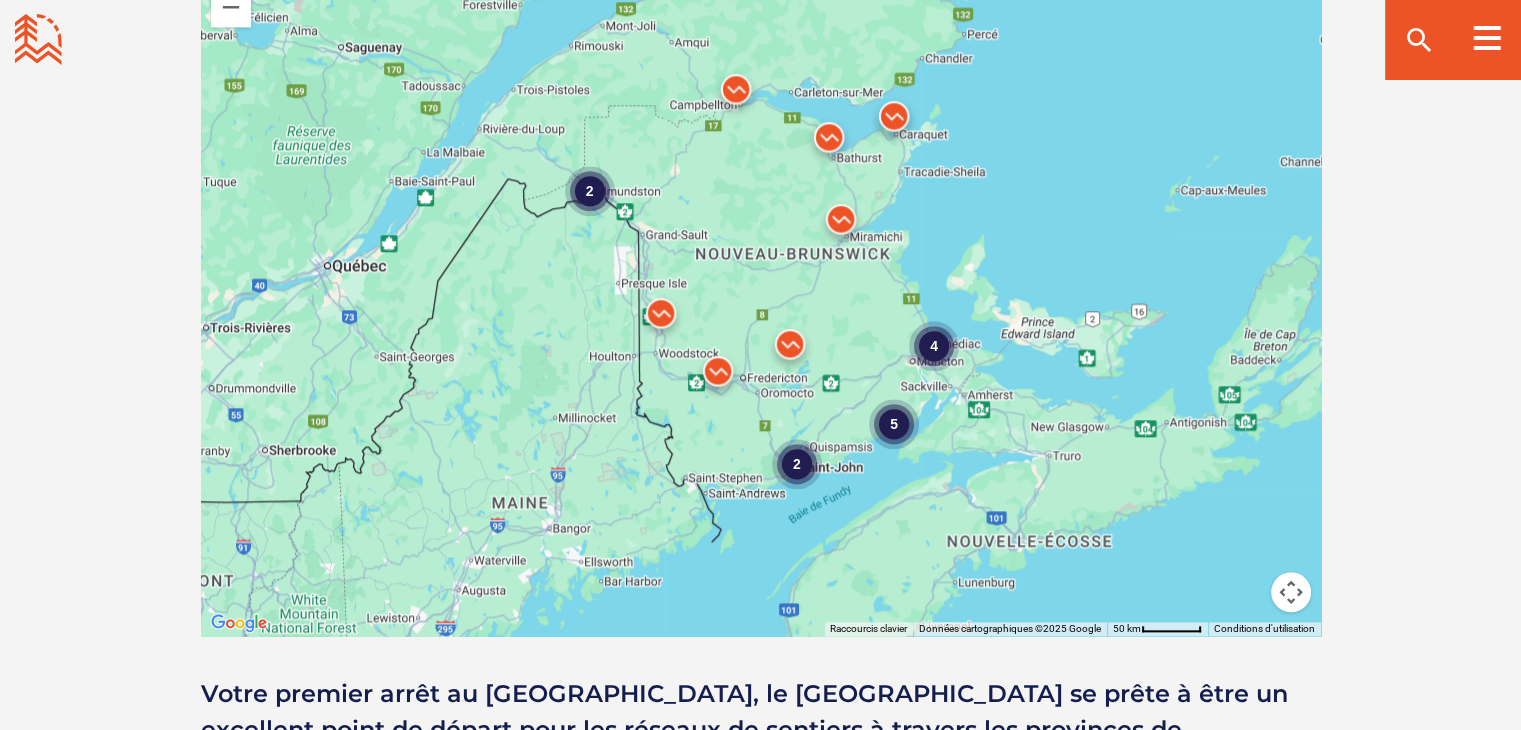 scroll, scrollTop: 2006, scrollLeft: 0, axis: vertical 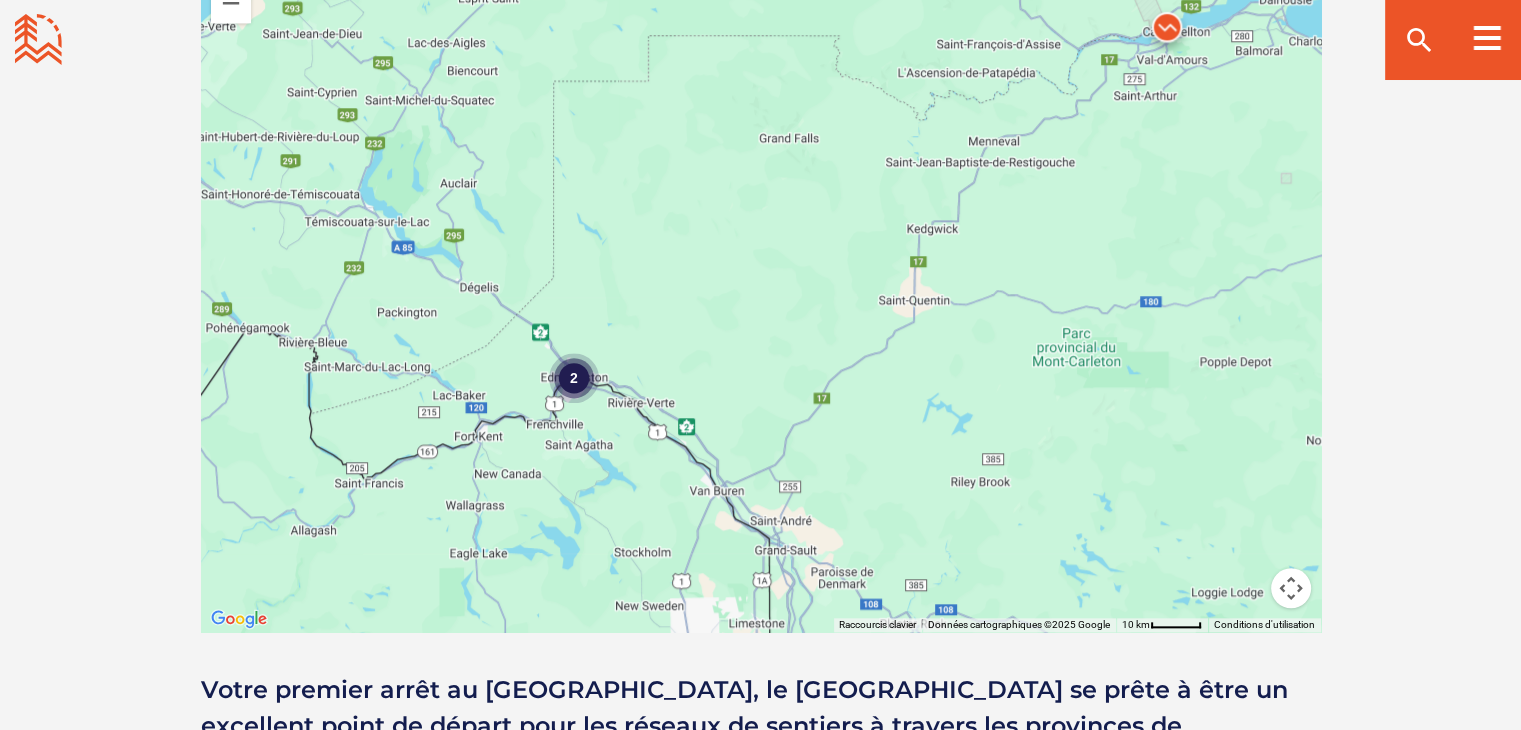 click on "2" at bounding box center [573, 378] 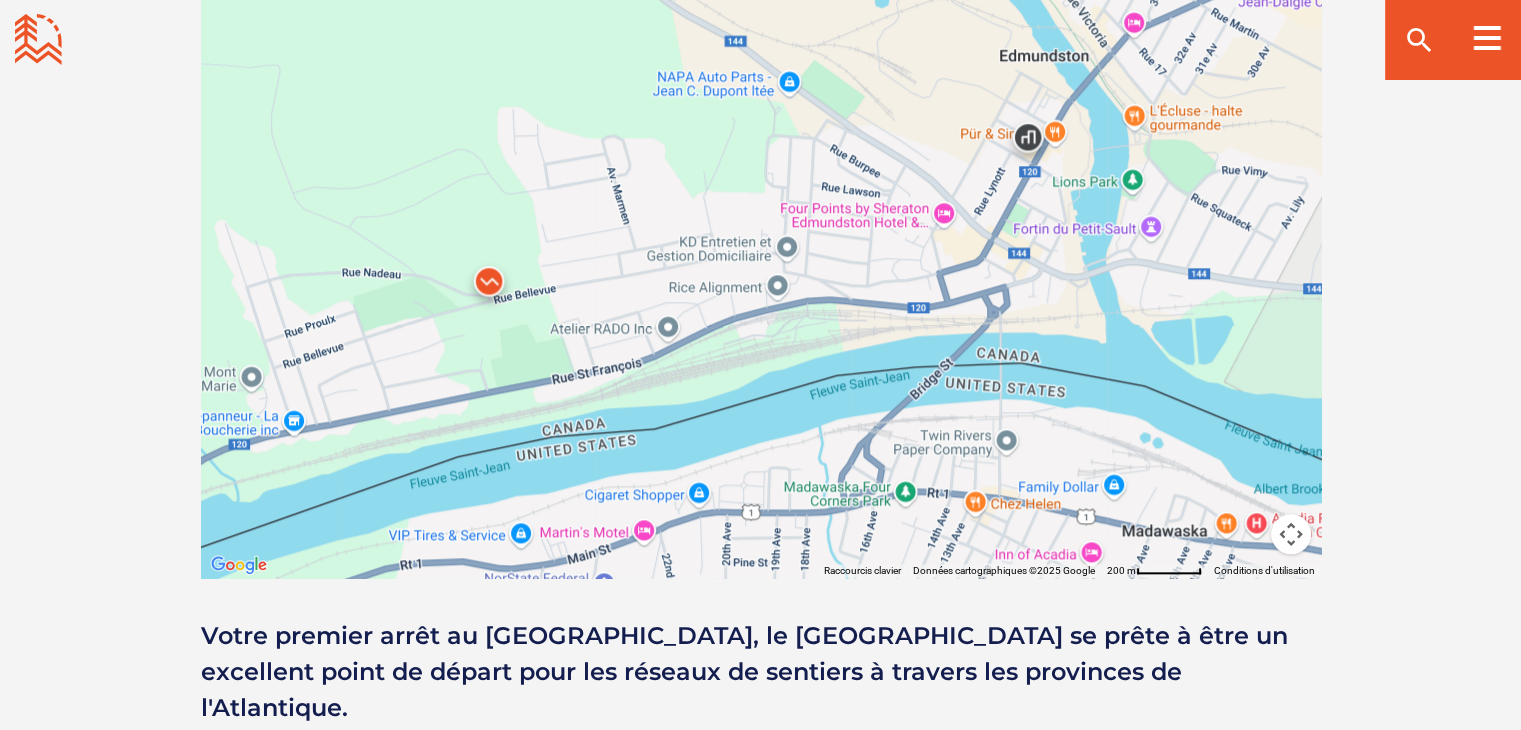 scroll, scrollTop: 2090, scrollLeft: 0, axis: vertical 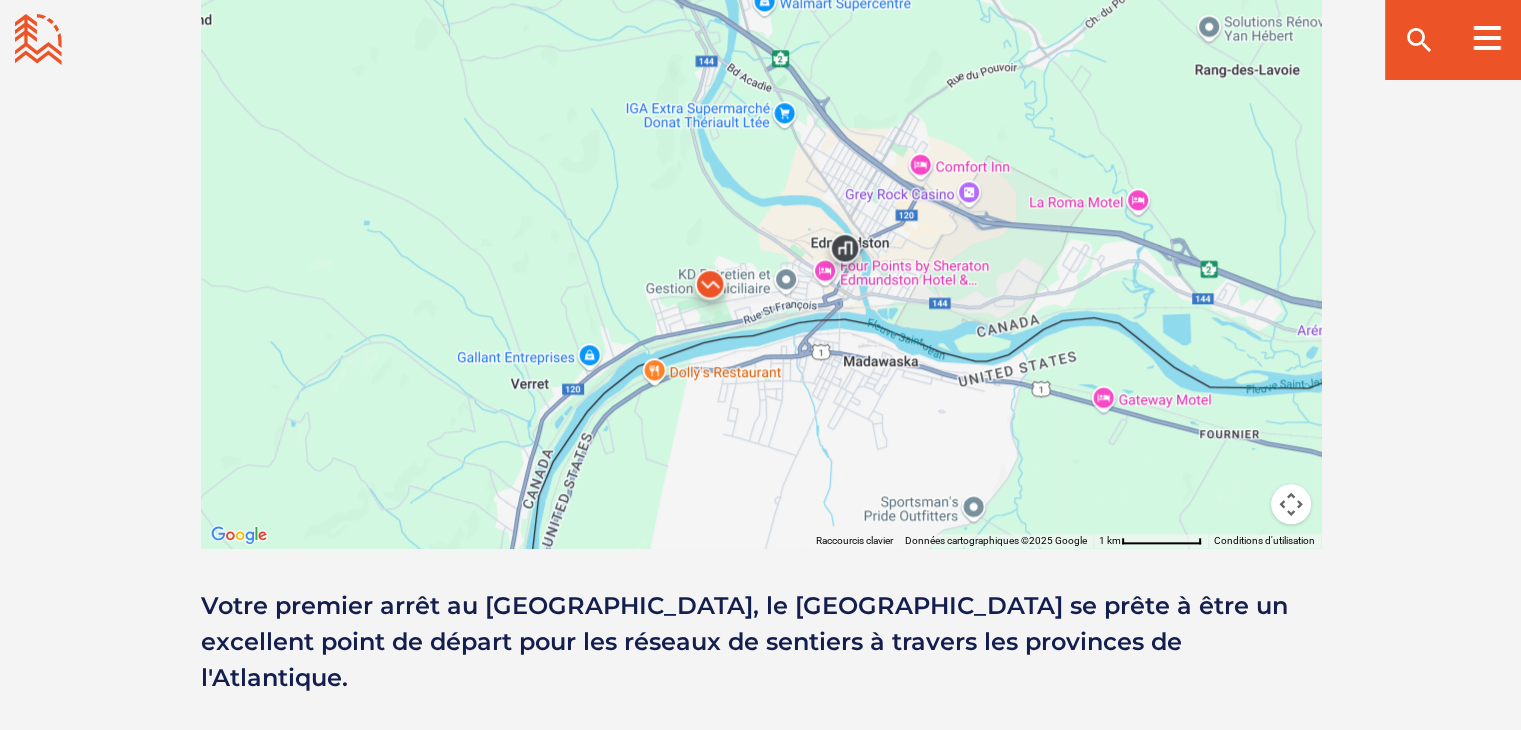 click at bounding box center (710, 289) 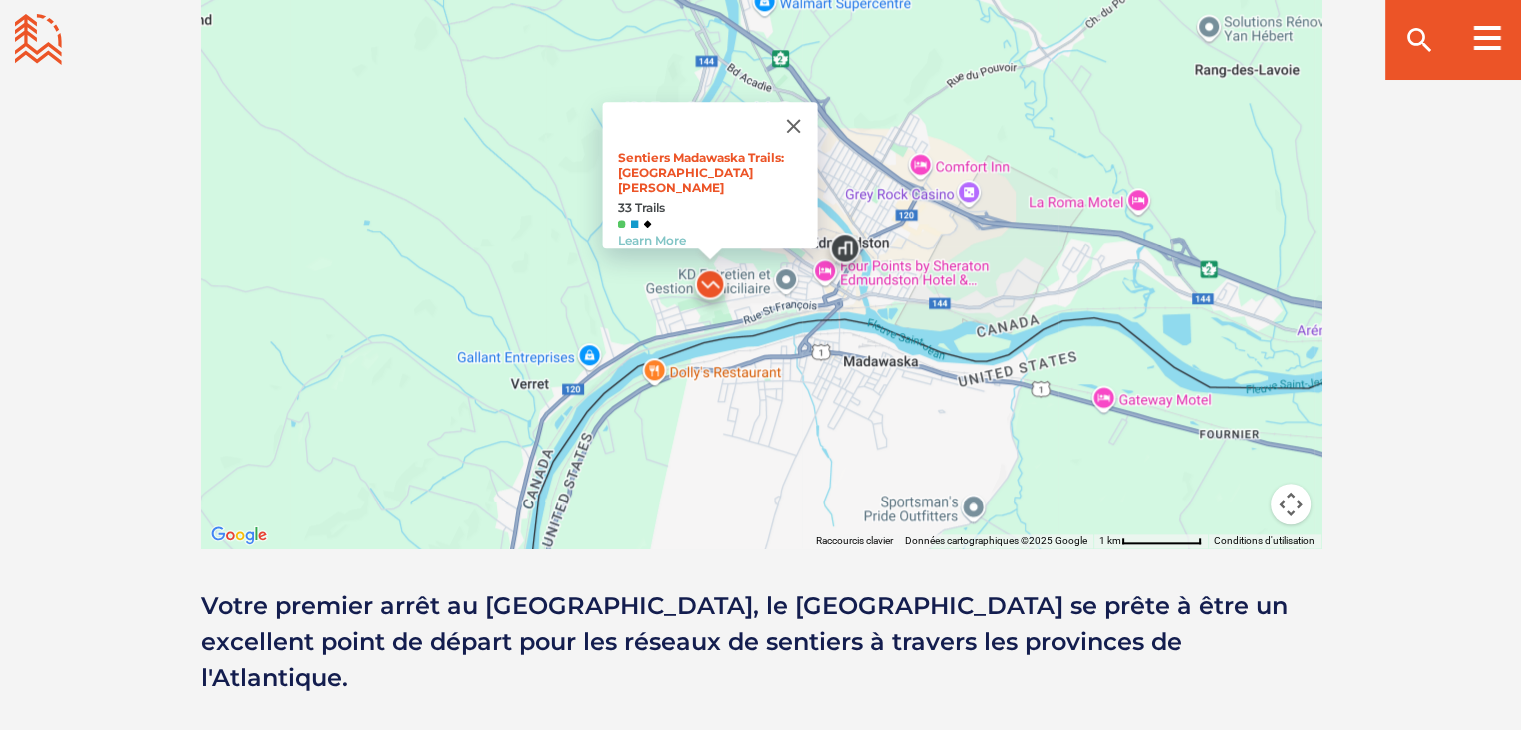 click on "Sentiers Madawaska Trails: Rue Nadeau 33 Trails Learn More" at bounding box center (761, 198) 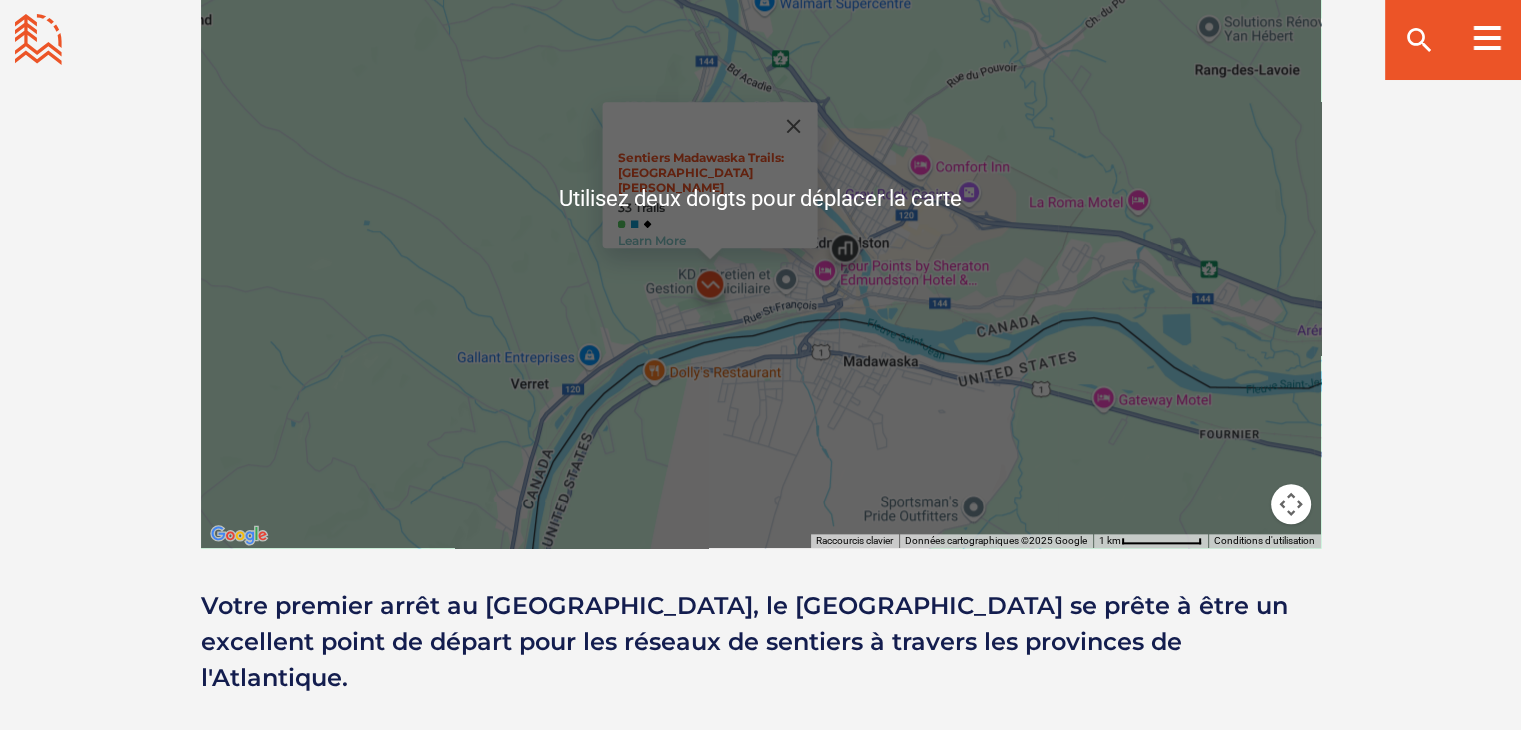 click on "Sentiers Madawaska Trails: Rue Nadeau 33 Trails Learn More" at bounding box center [761, 198] 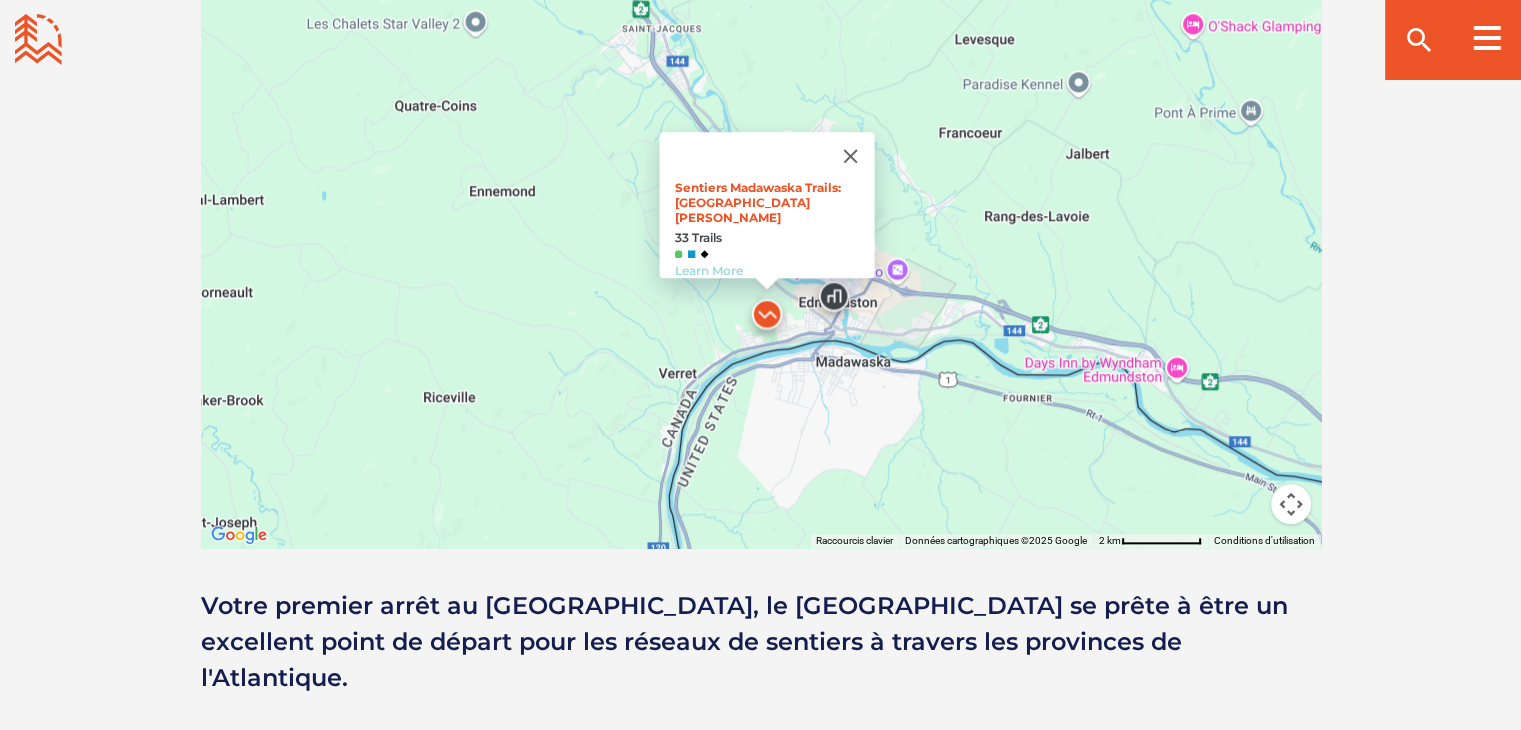click on "Learn More" at bounding box center (708, 270) 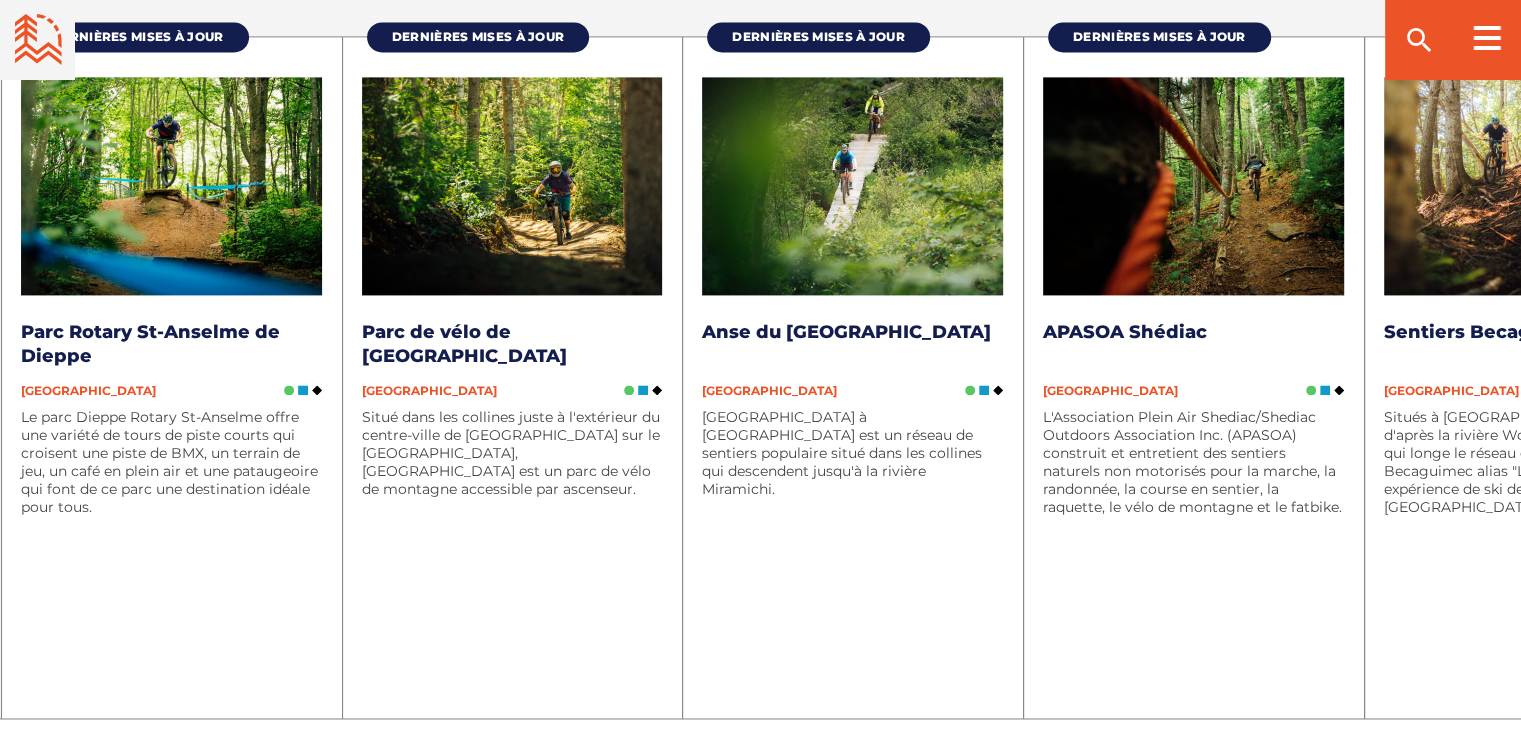 scroll, scrollTop: 2828, scrollLeft: 0, axis: vertical 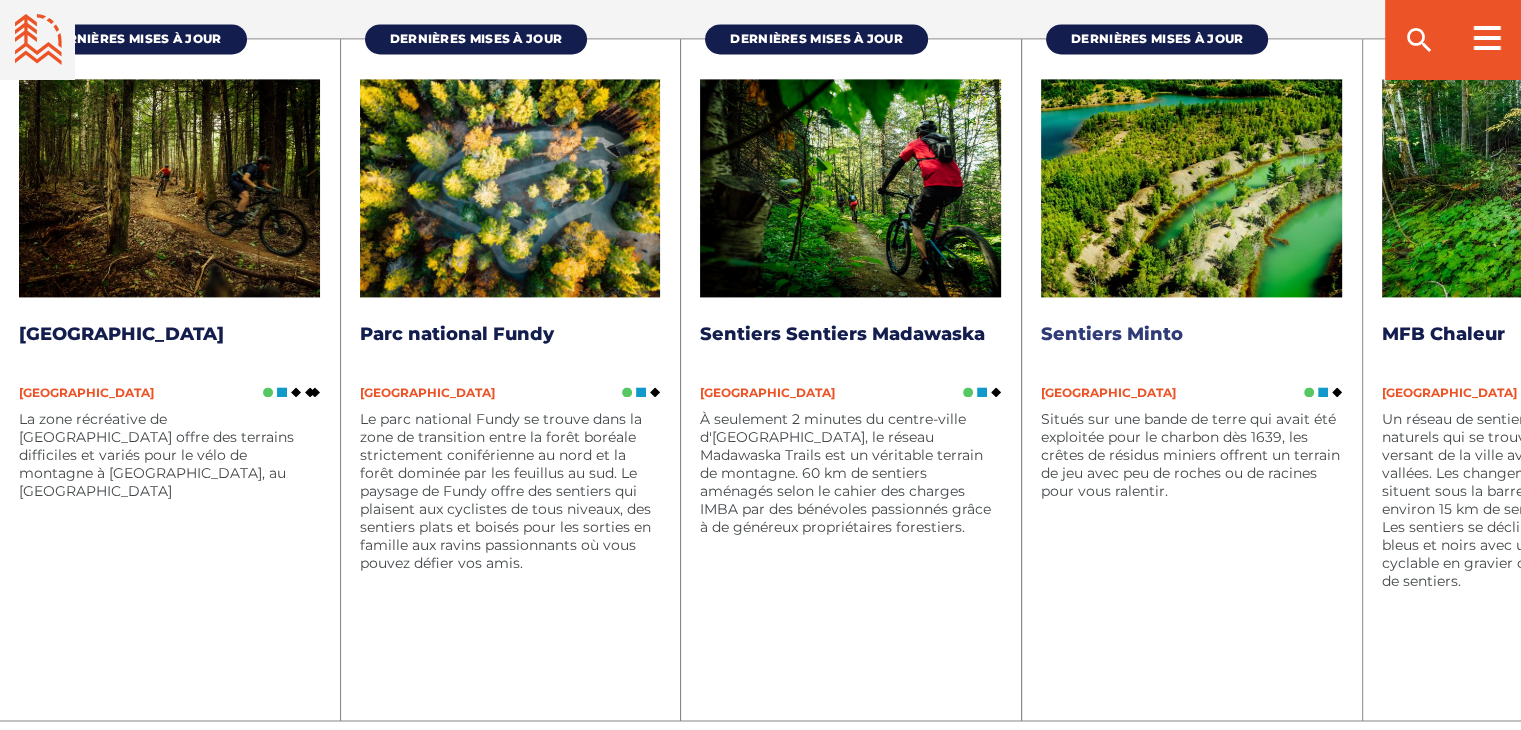 click on "Situés sur une bande de terre qui avait été exploitée pour le charbon dès 1639, les crêtes de résidus miniers offrent un terrain de jeu avec peu de roches ou de racines pour vous ralentir." at bounding box center (1191, 455) 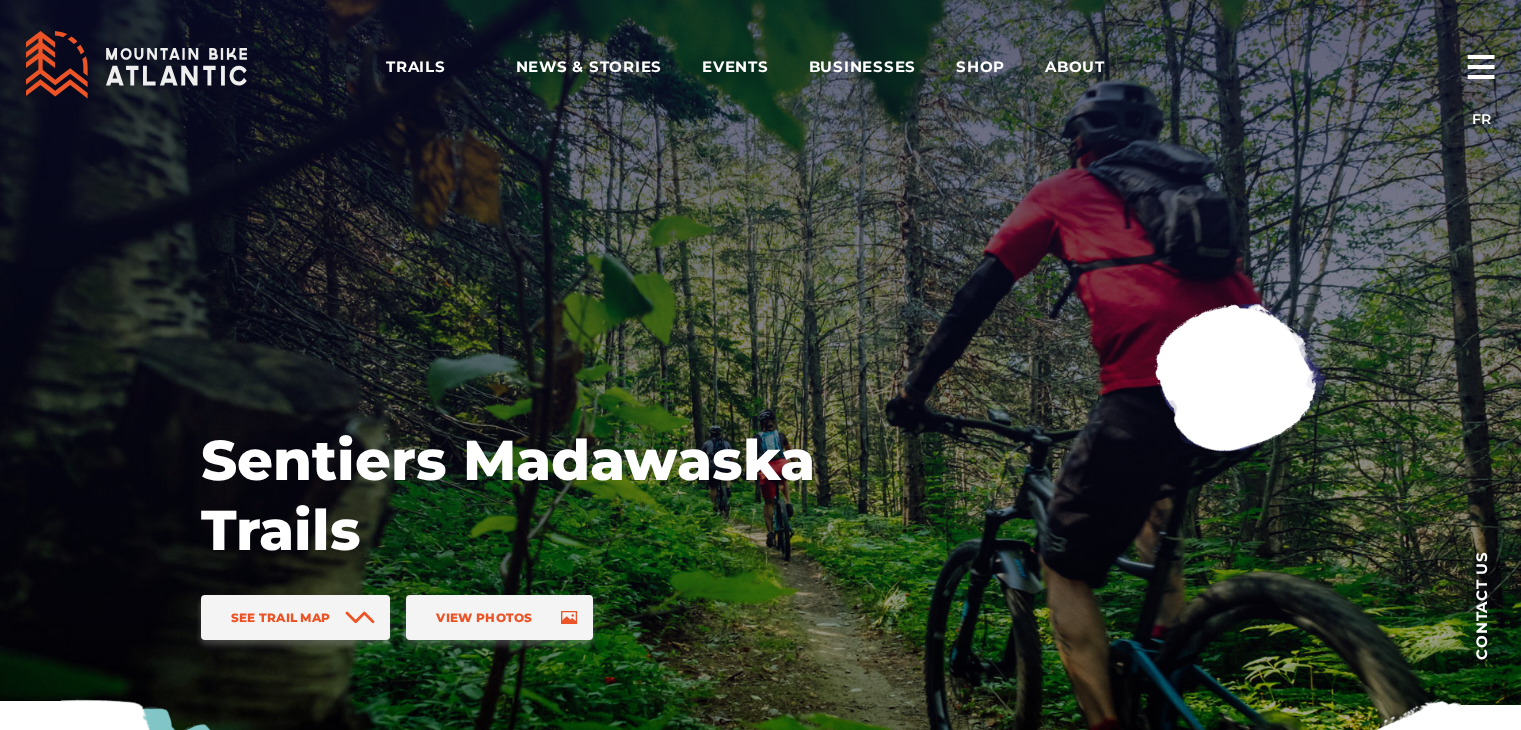 scroll, scrollTop: 0, scrollLeft: 0, axis: both 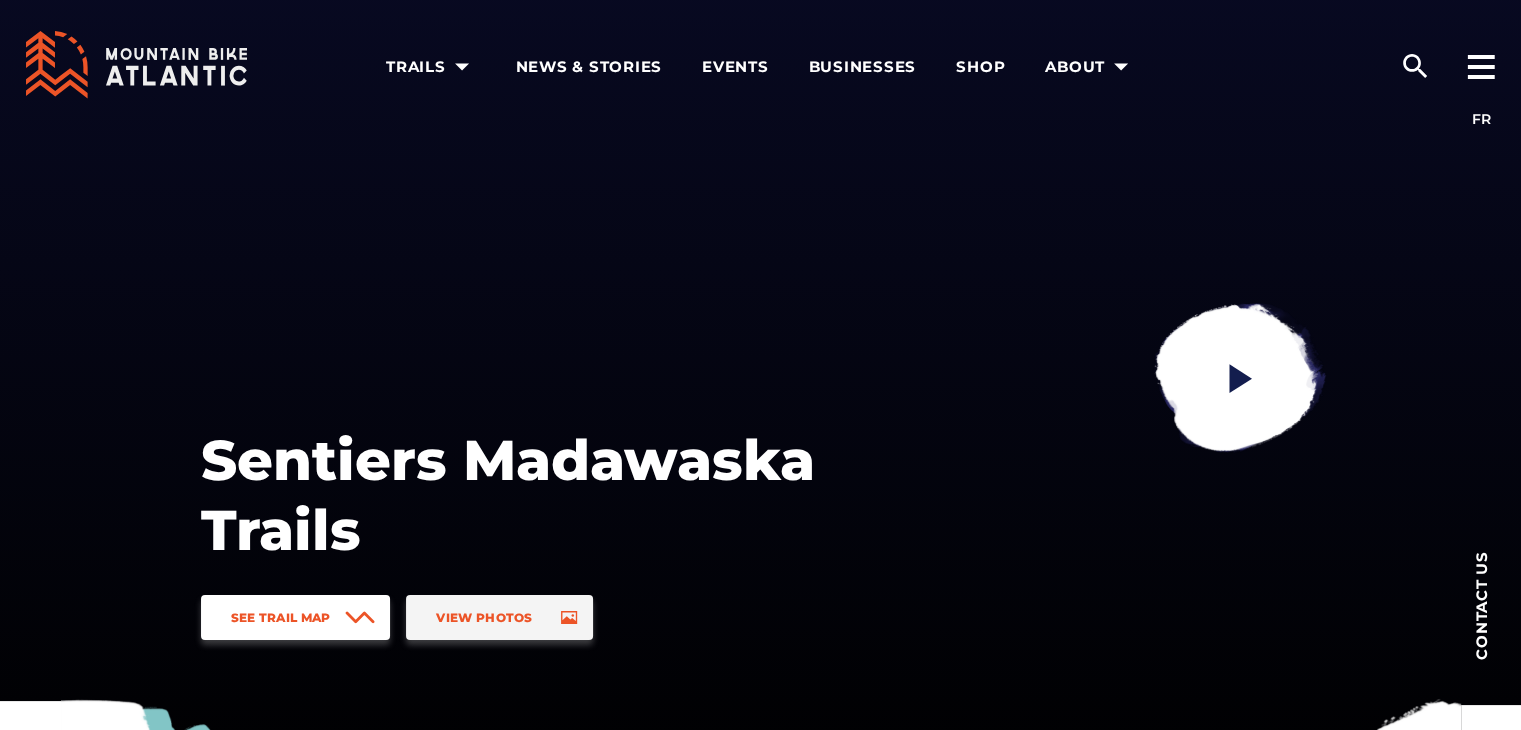 click on "See Trail Map" at bounding box center (296, 617) 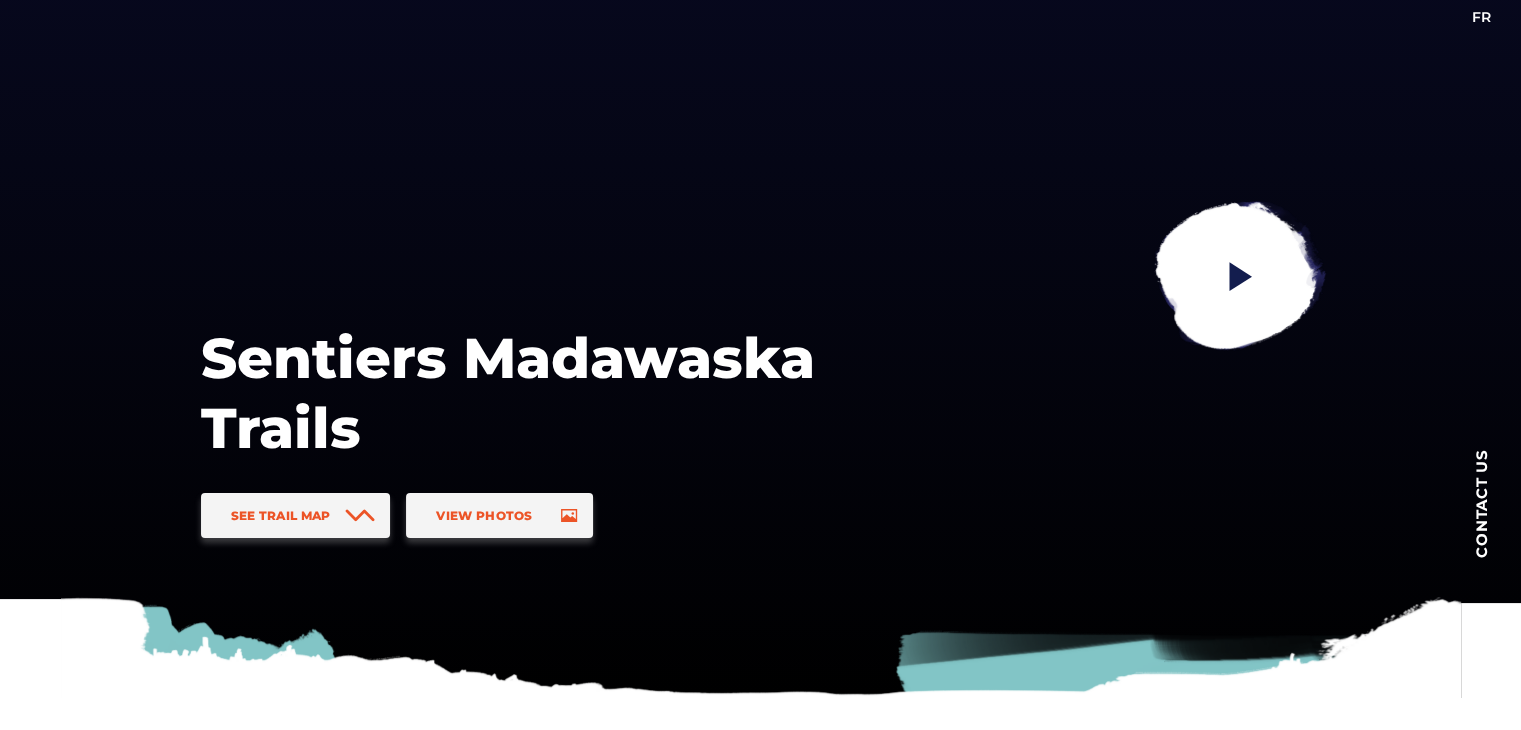 scroll, scrollTop: 93, scrollLeft: 0, axis: vertical 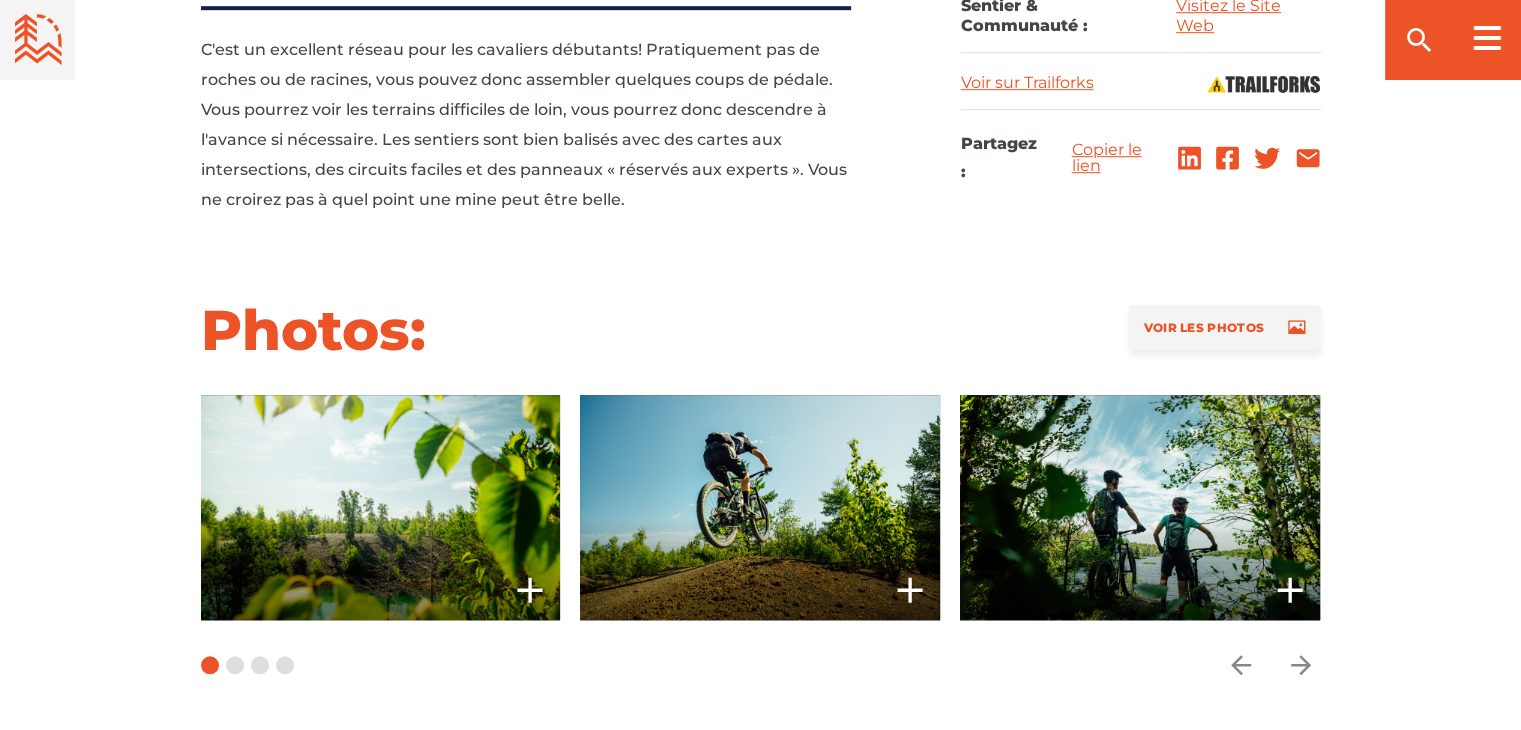 click on "slide  4 to 6   of 11" at bounding box center (761, 507) 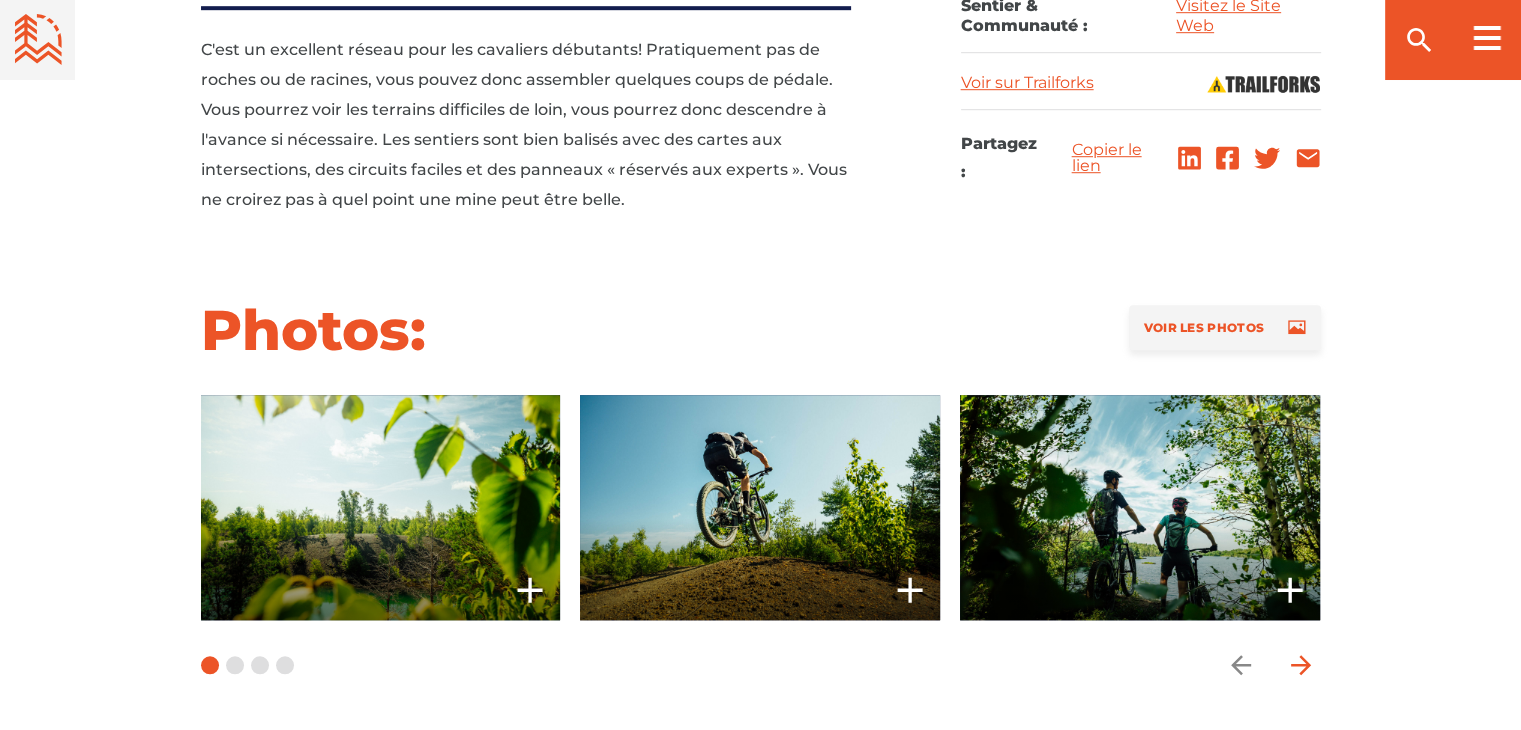 click 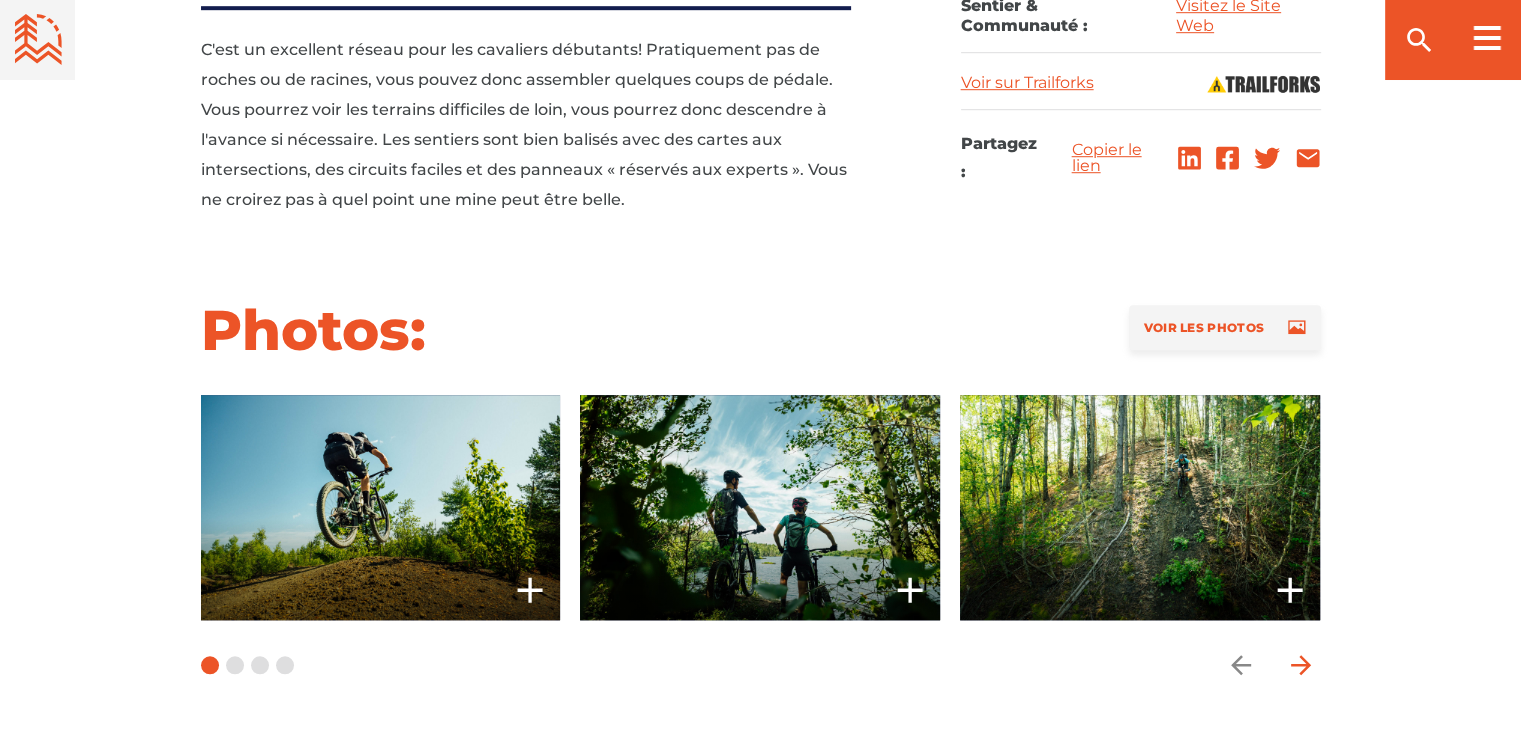 click 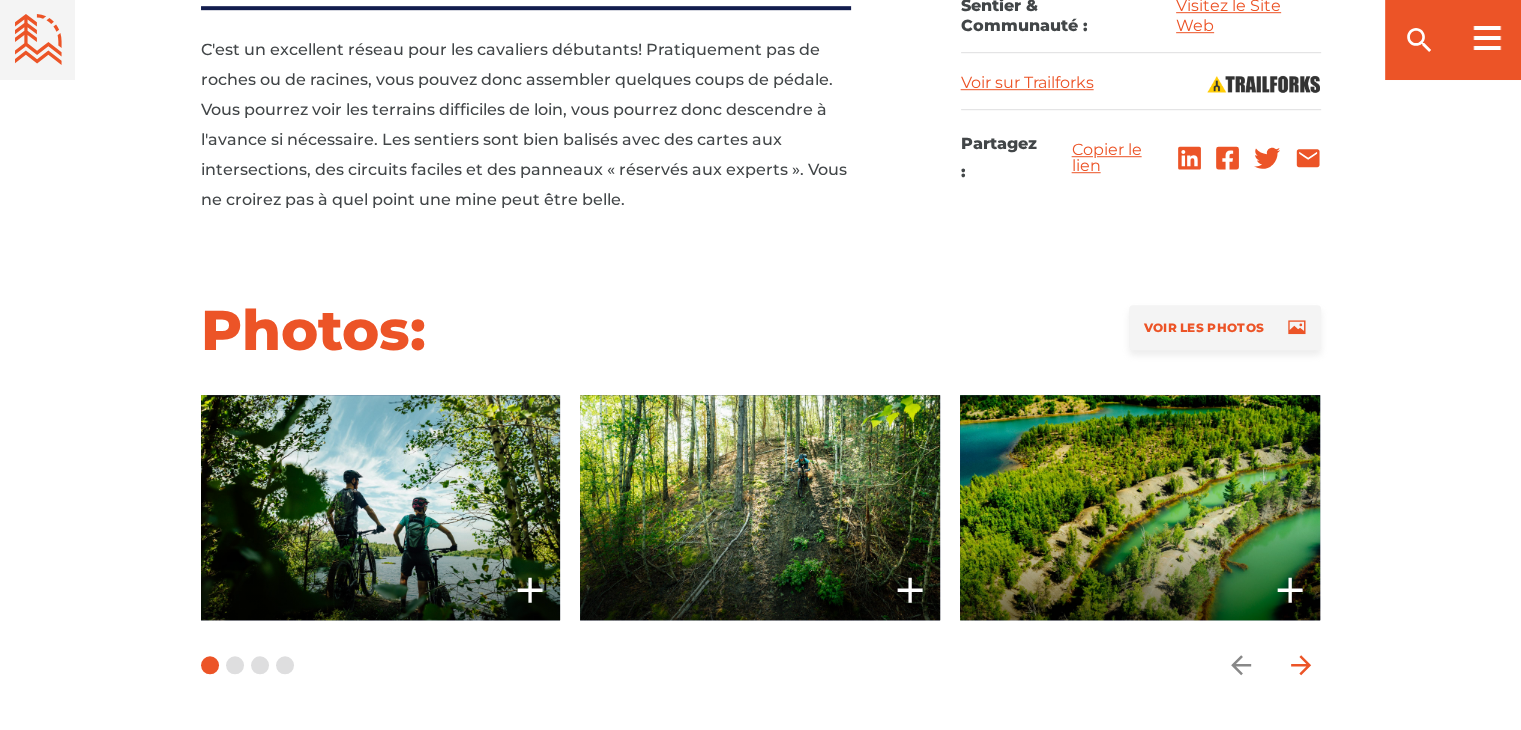 click 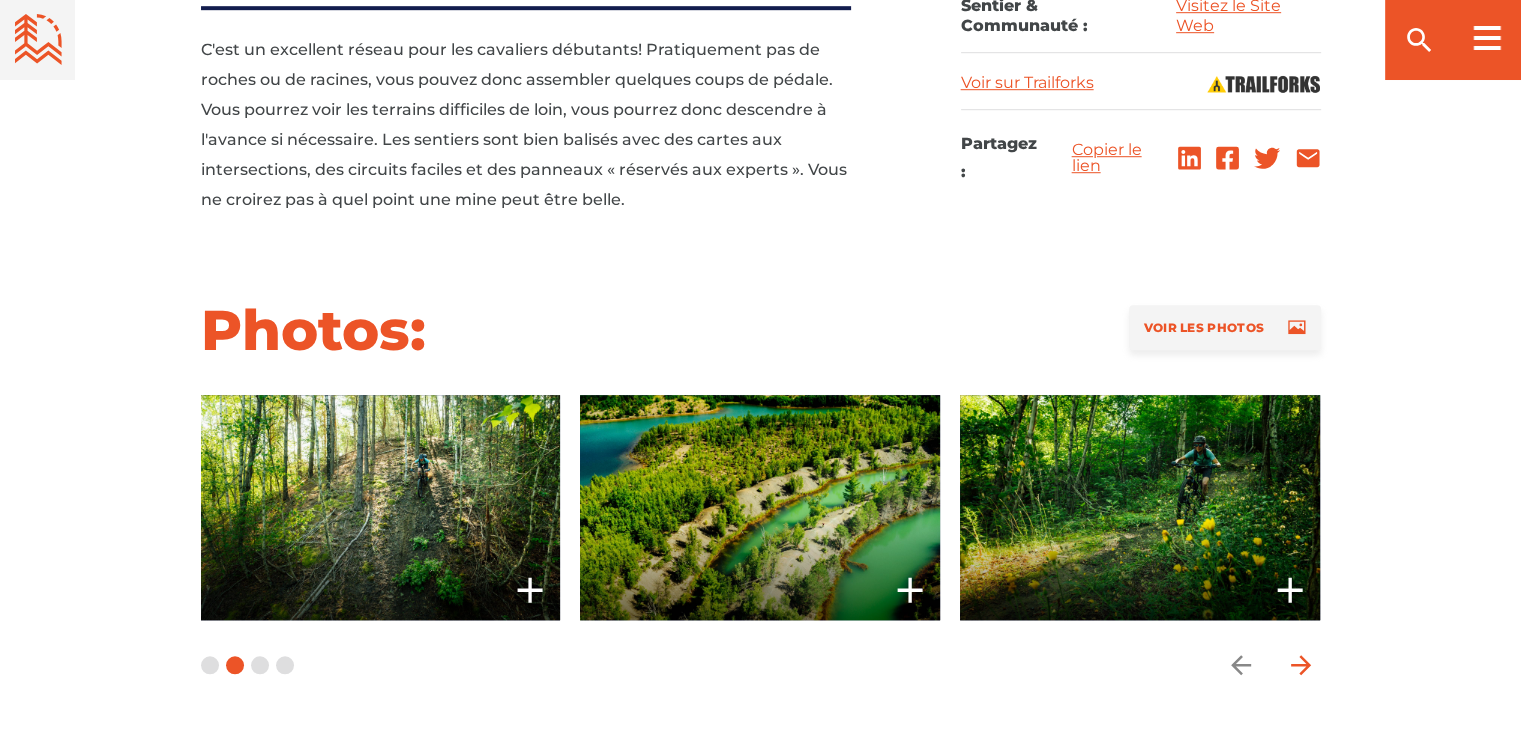 click 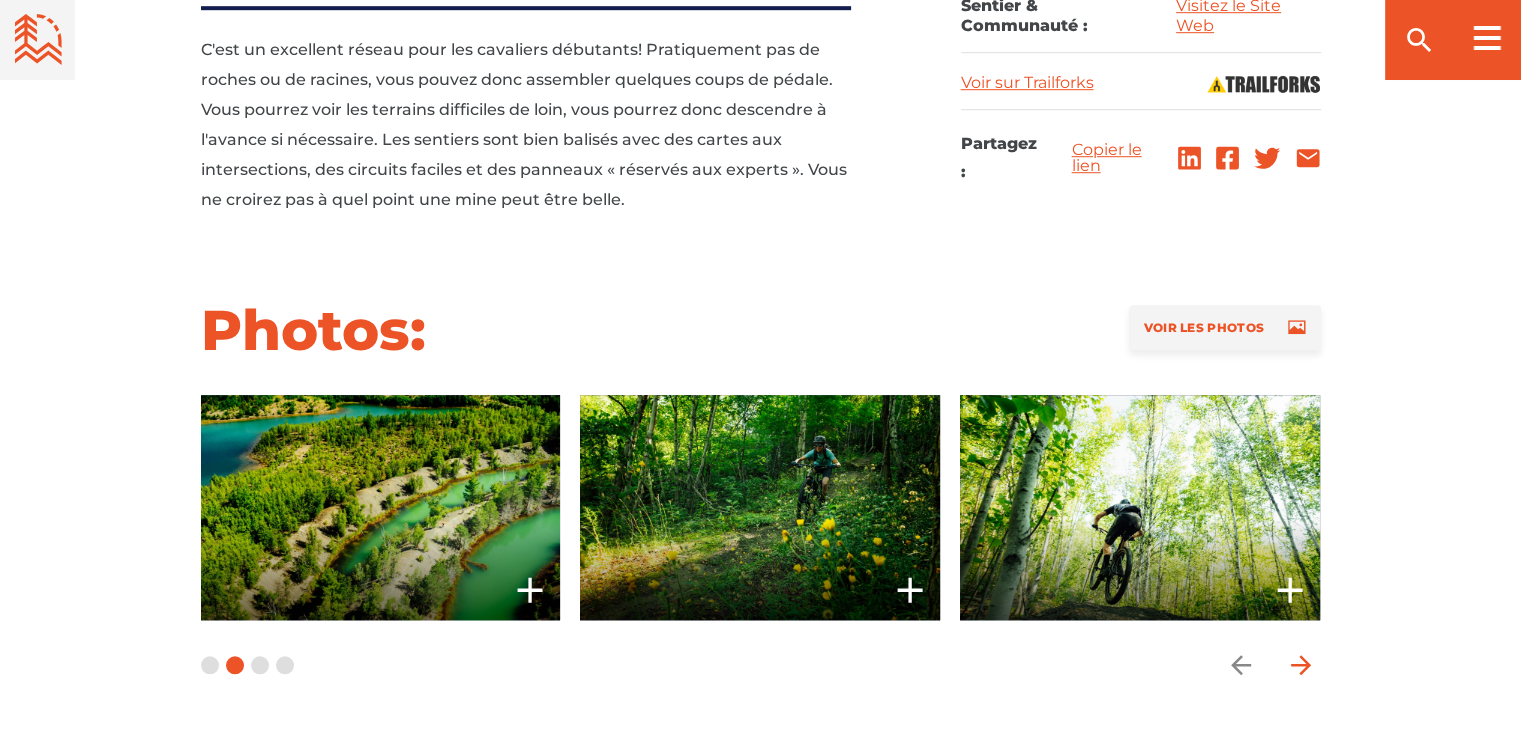 click 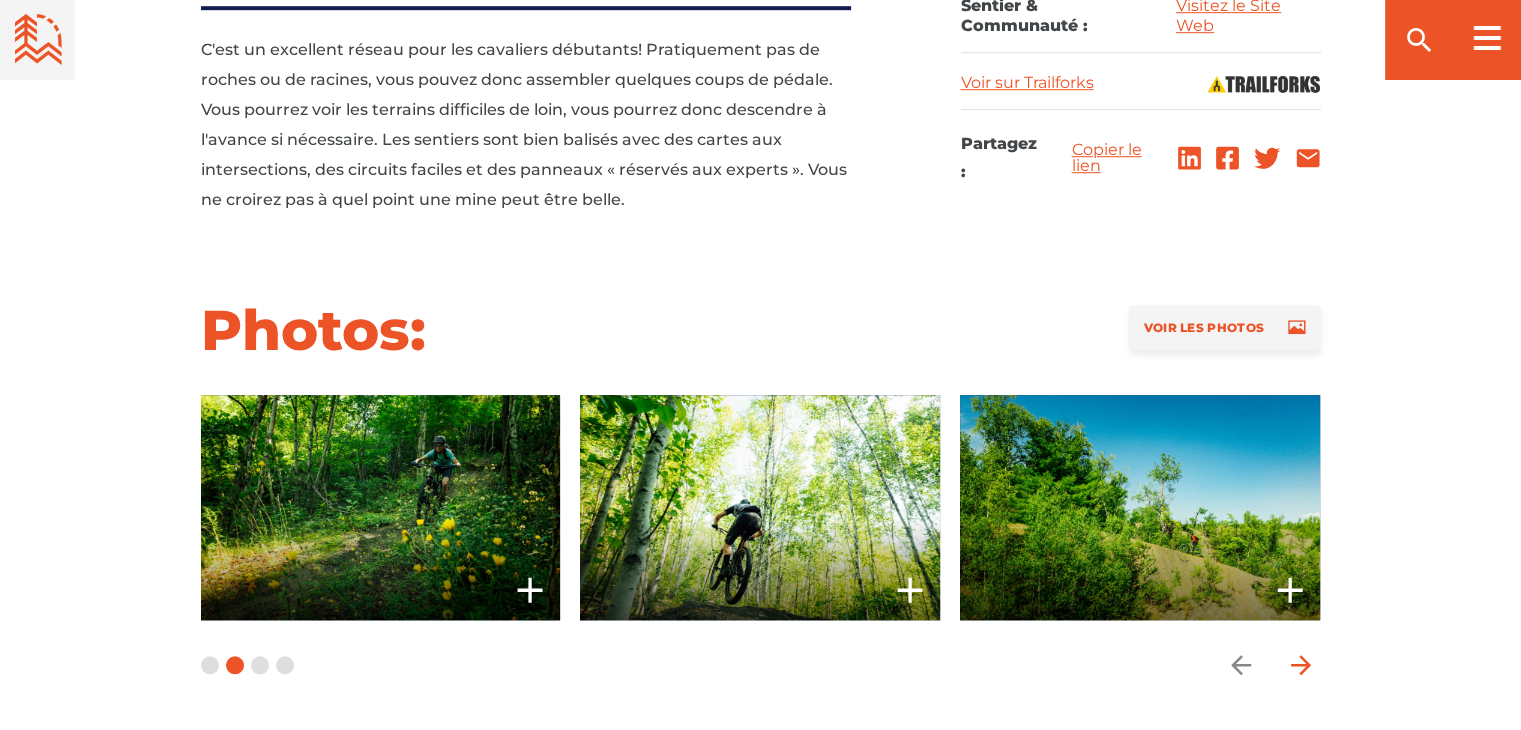 click 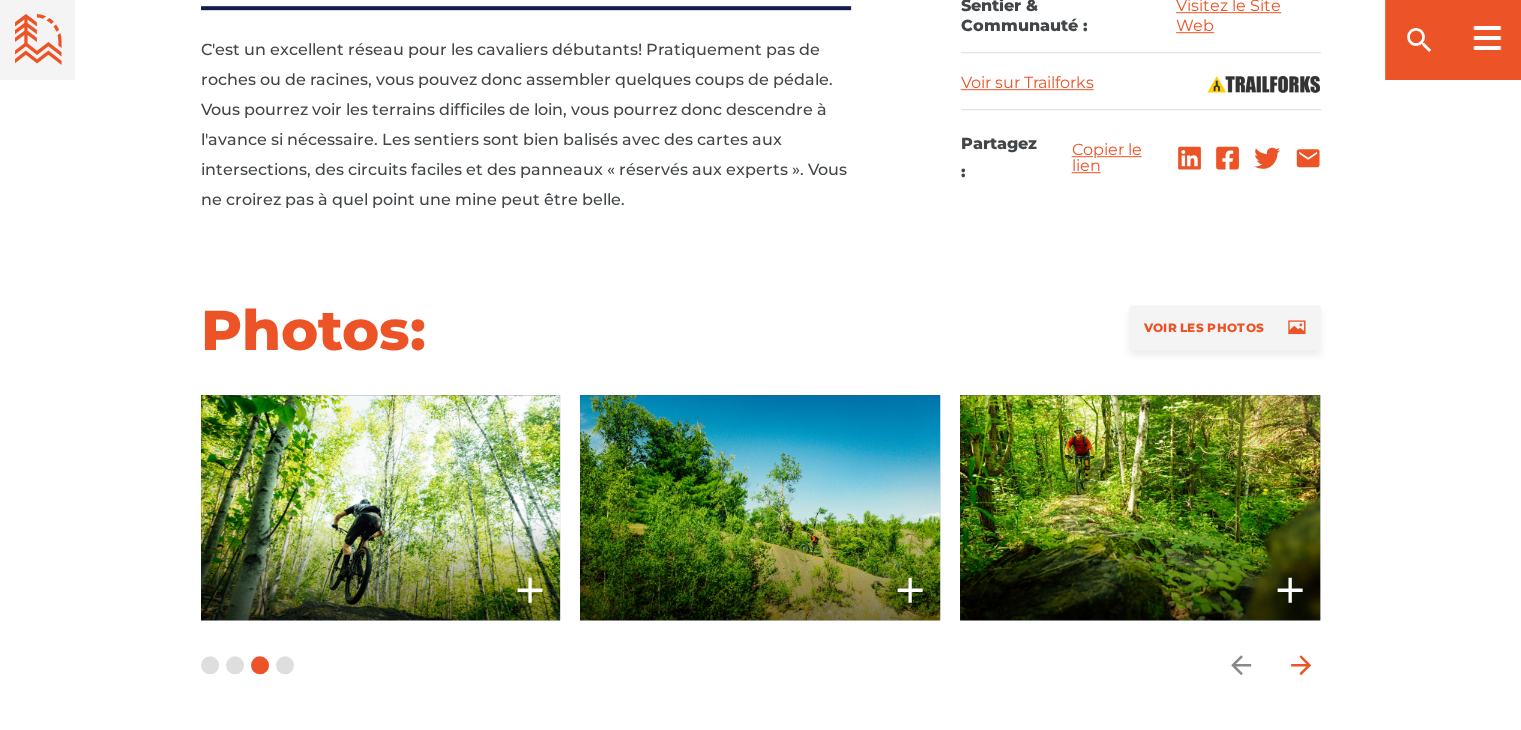 click at bounding box center [1301, 665] 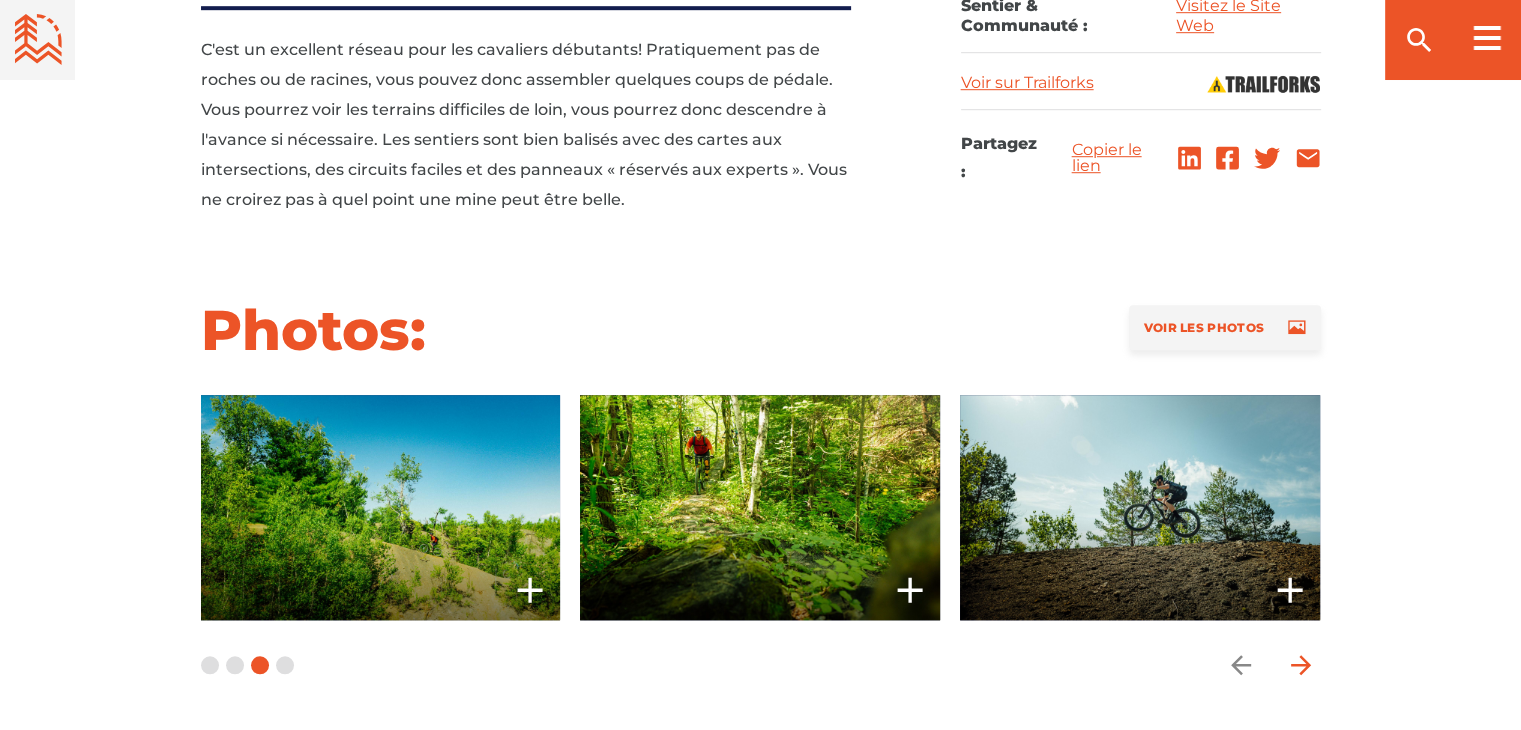 click 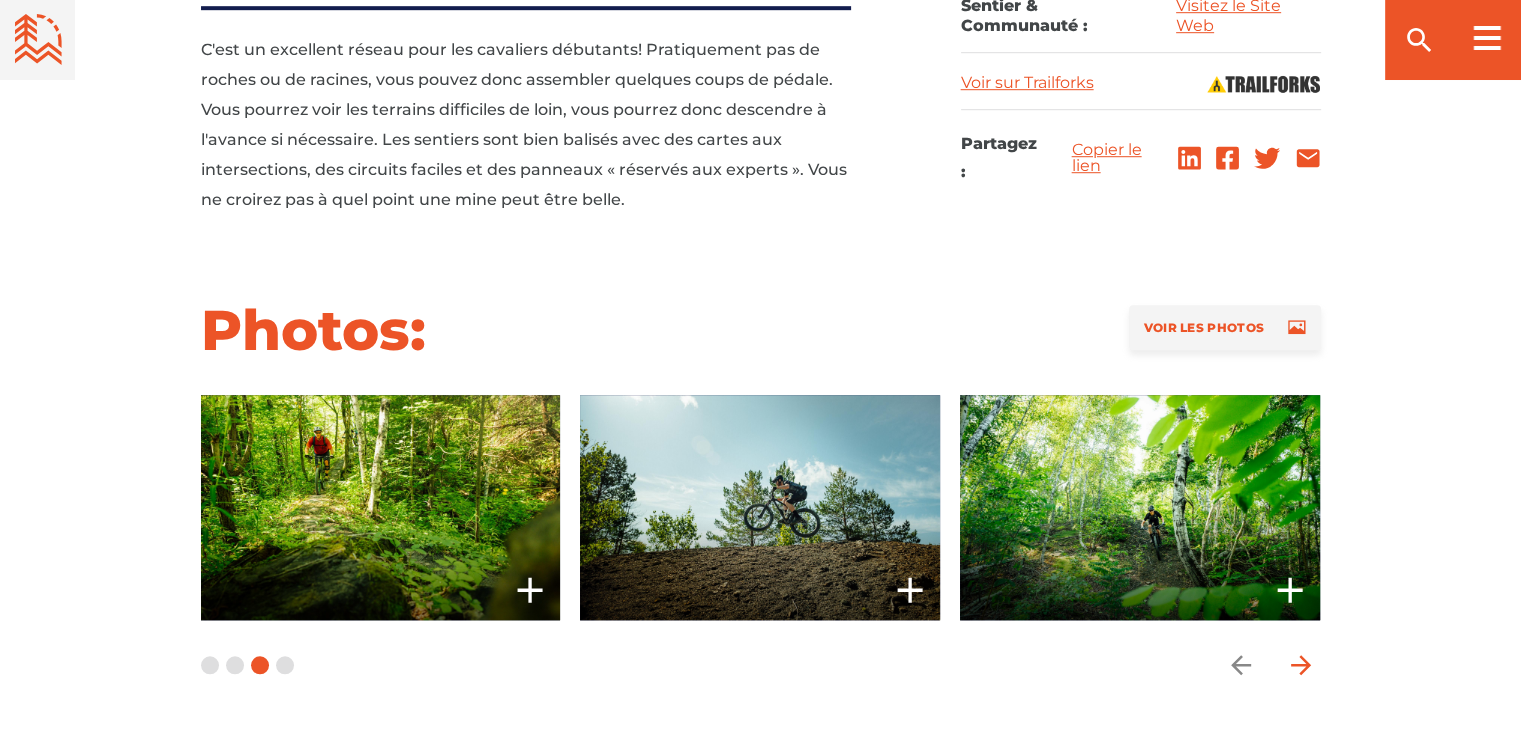 click at bounding box center [1301, 665] 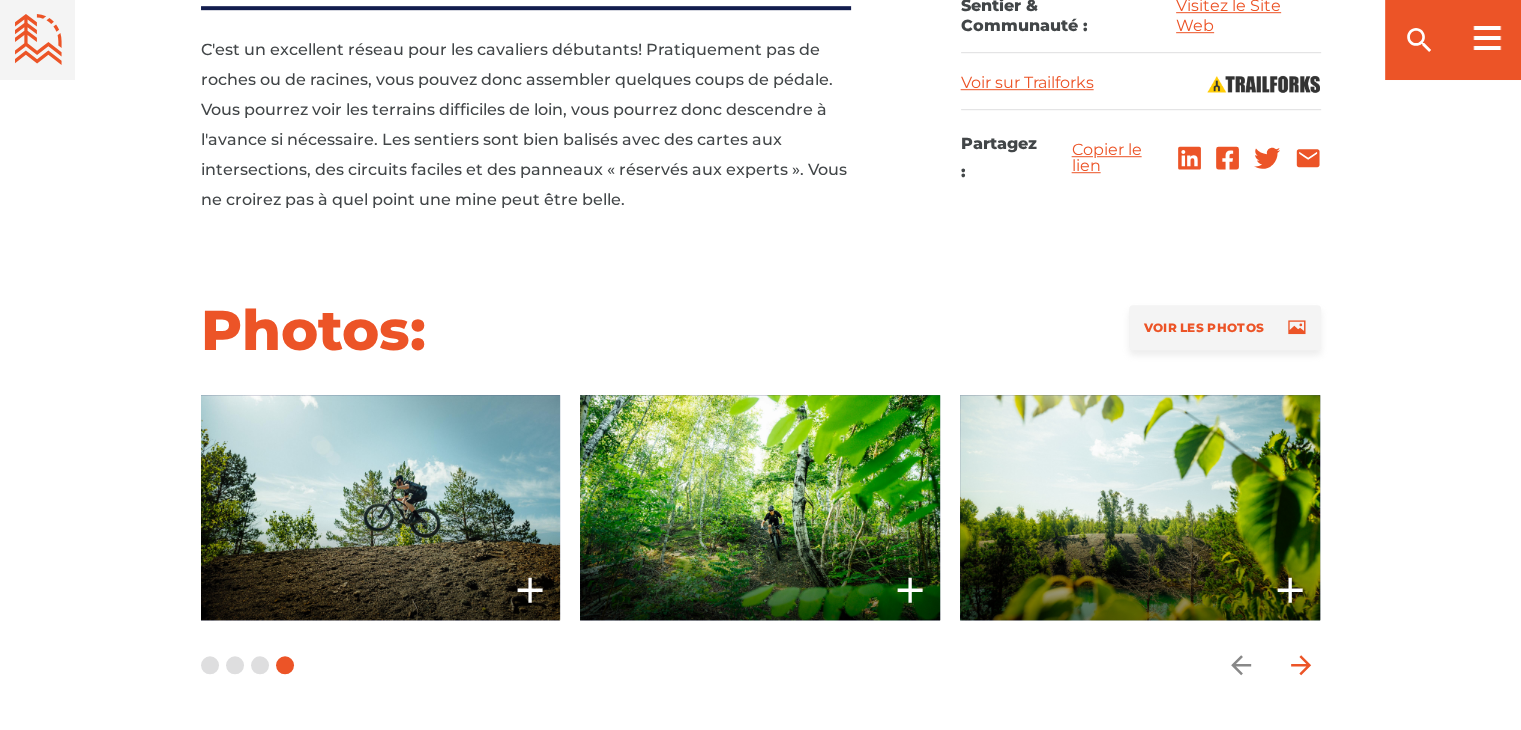 click at bounding box center (1301, 665) 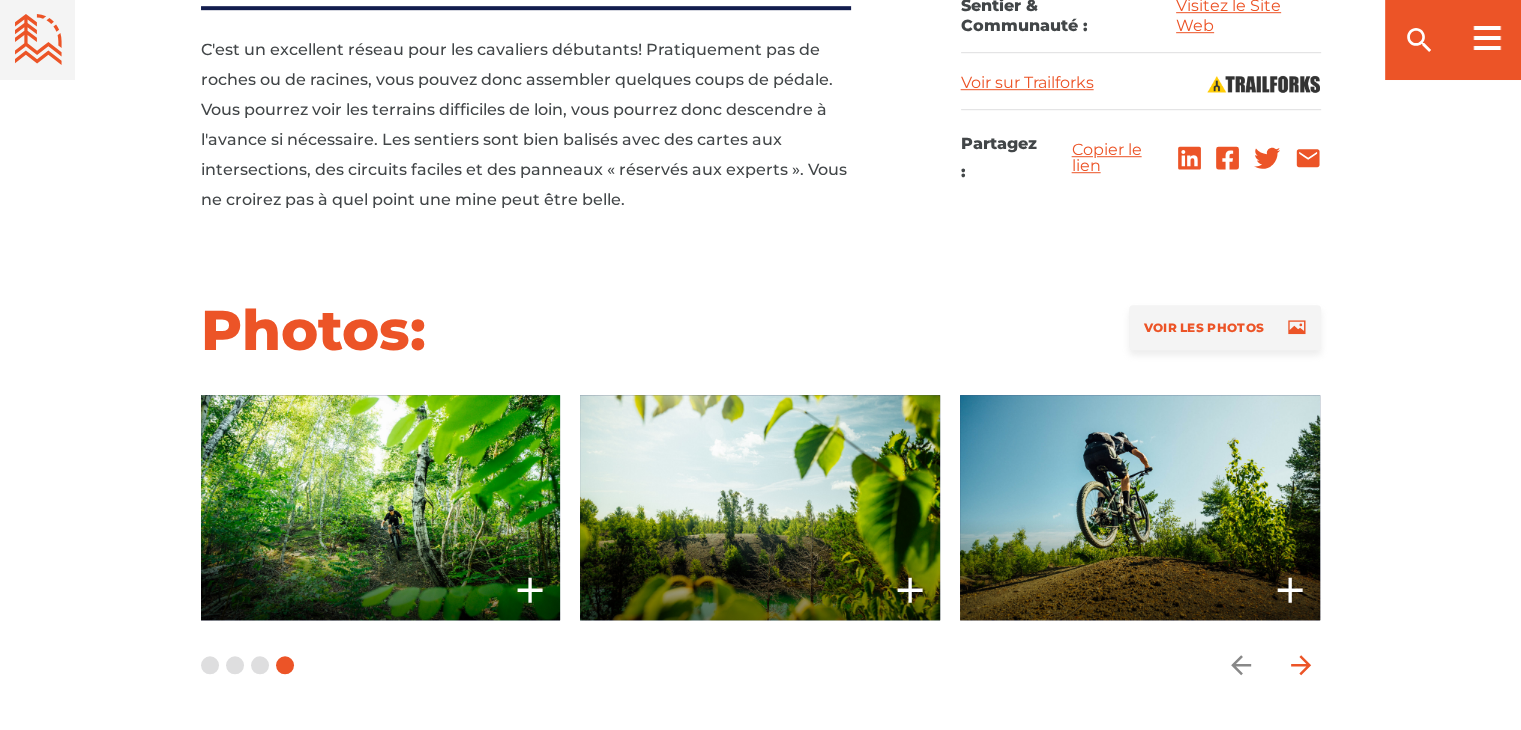 click at bounding box center [1301, 665] 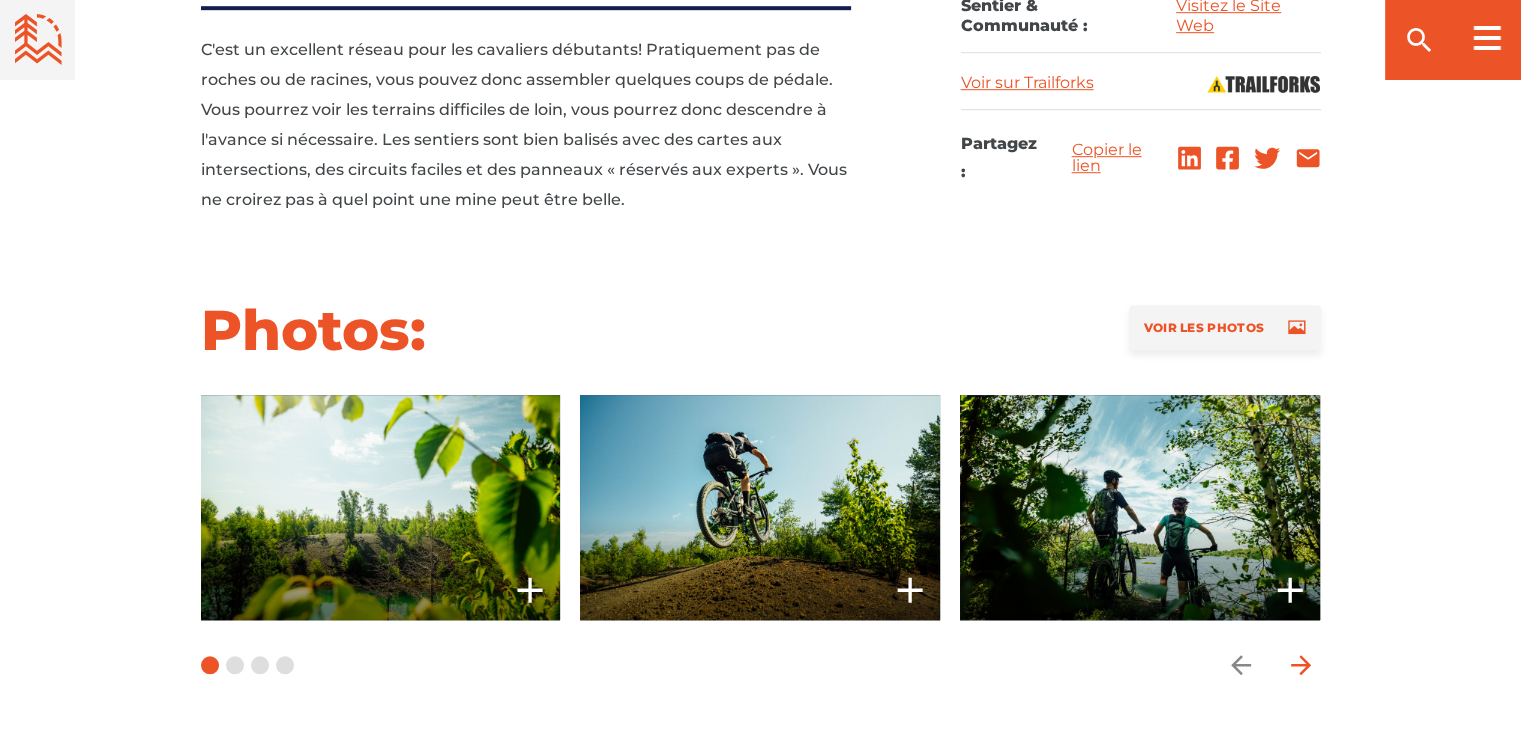click 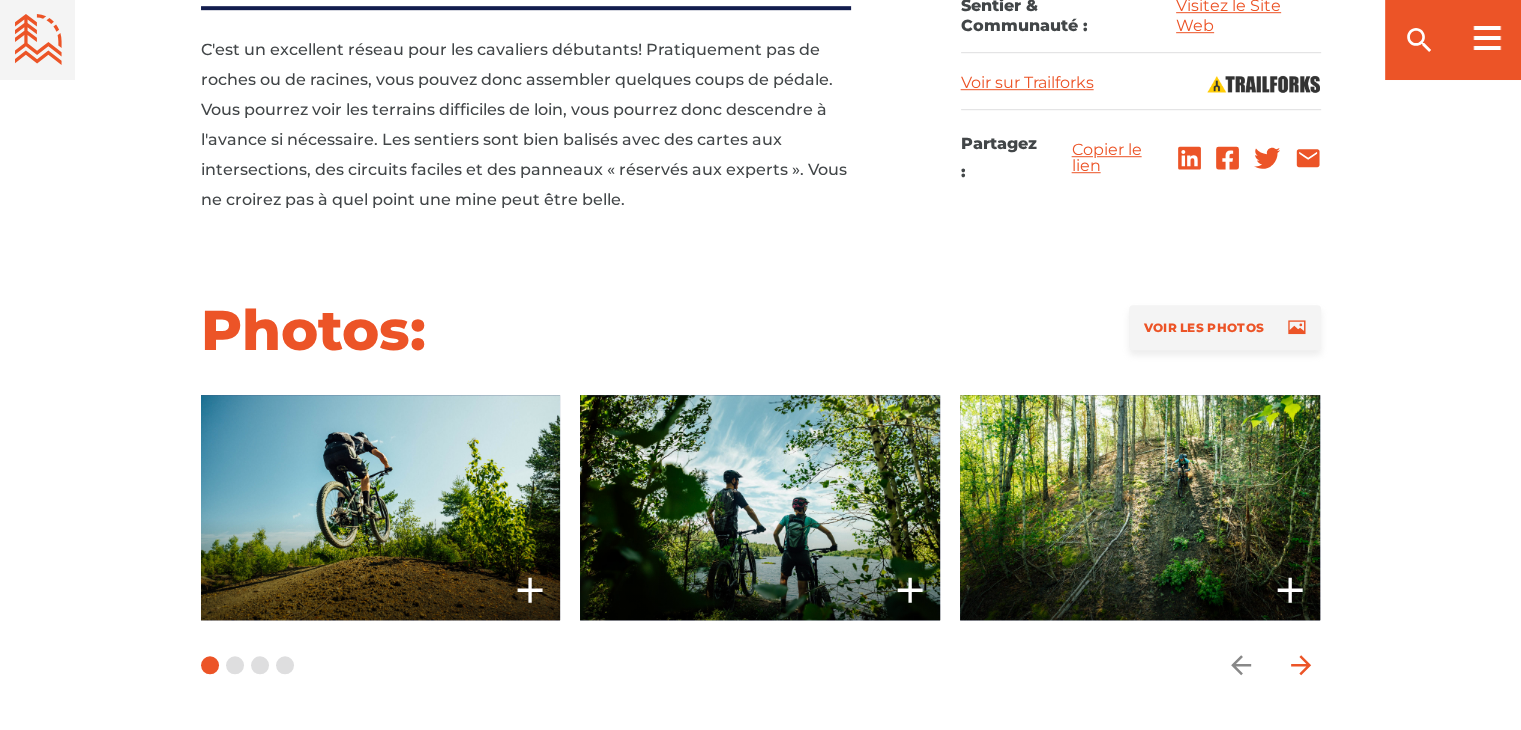 click at bounding box center [1301, 665] 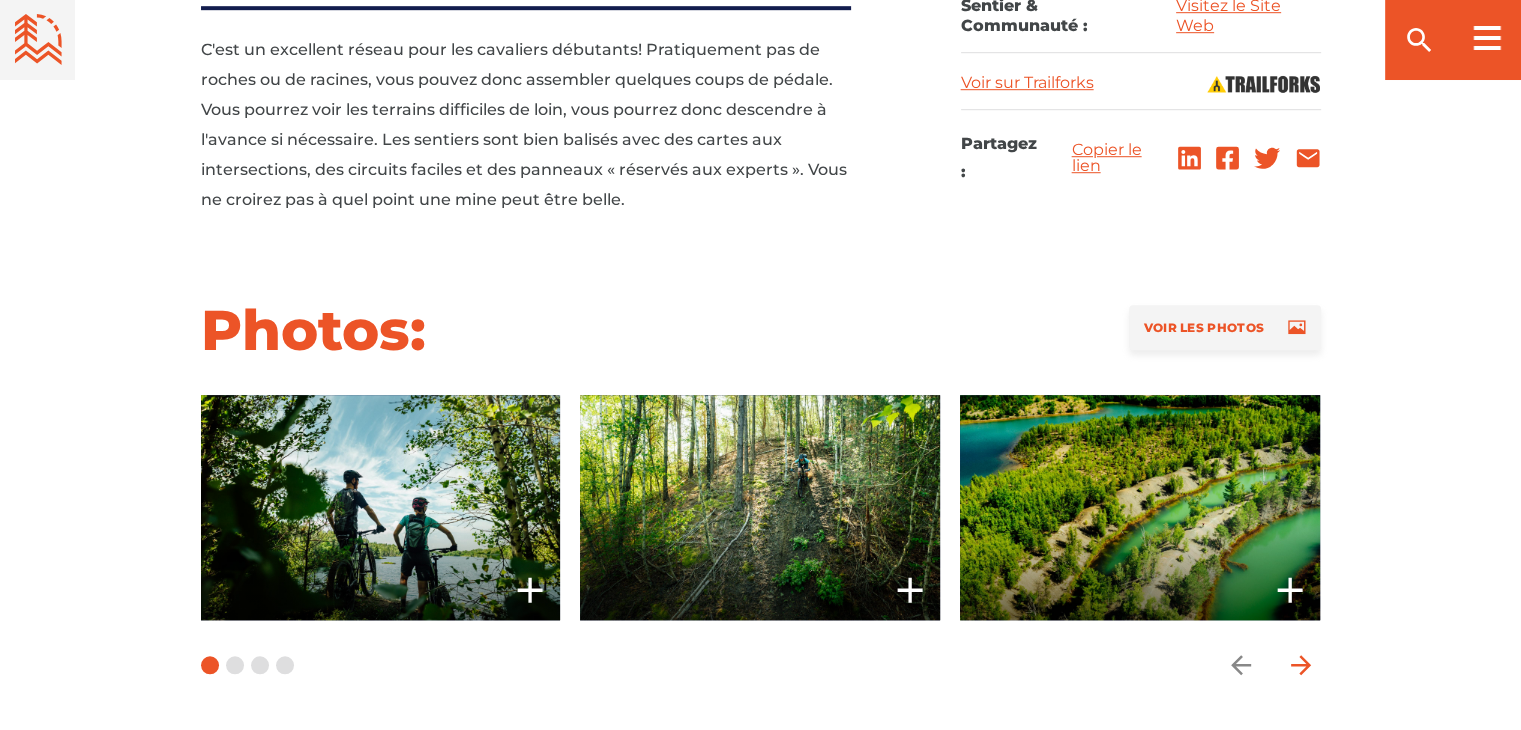 click at bounding box center [1301, 665] 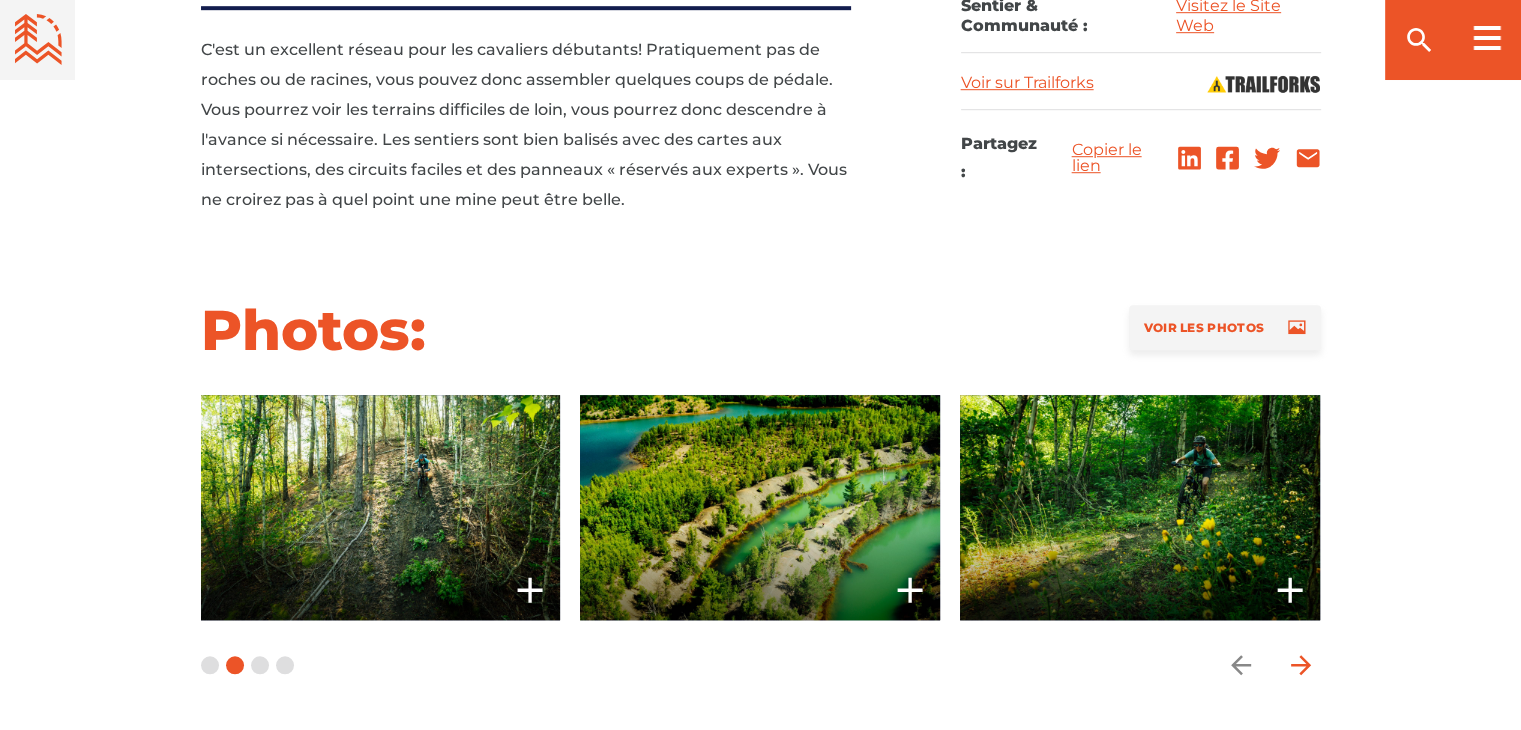 click at bounding box center (1301, 665) 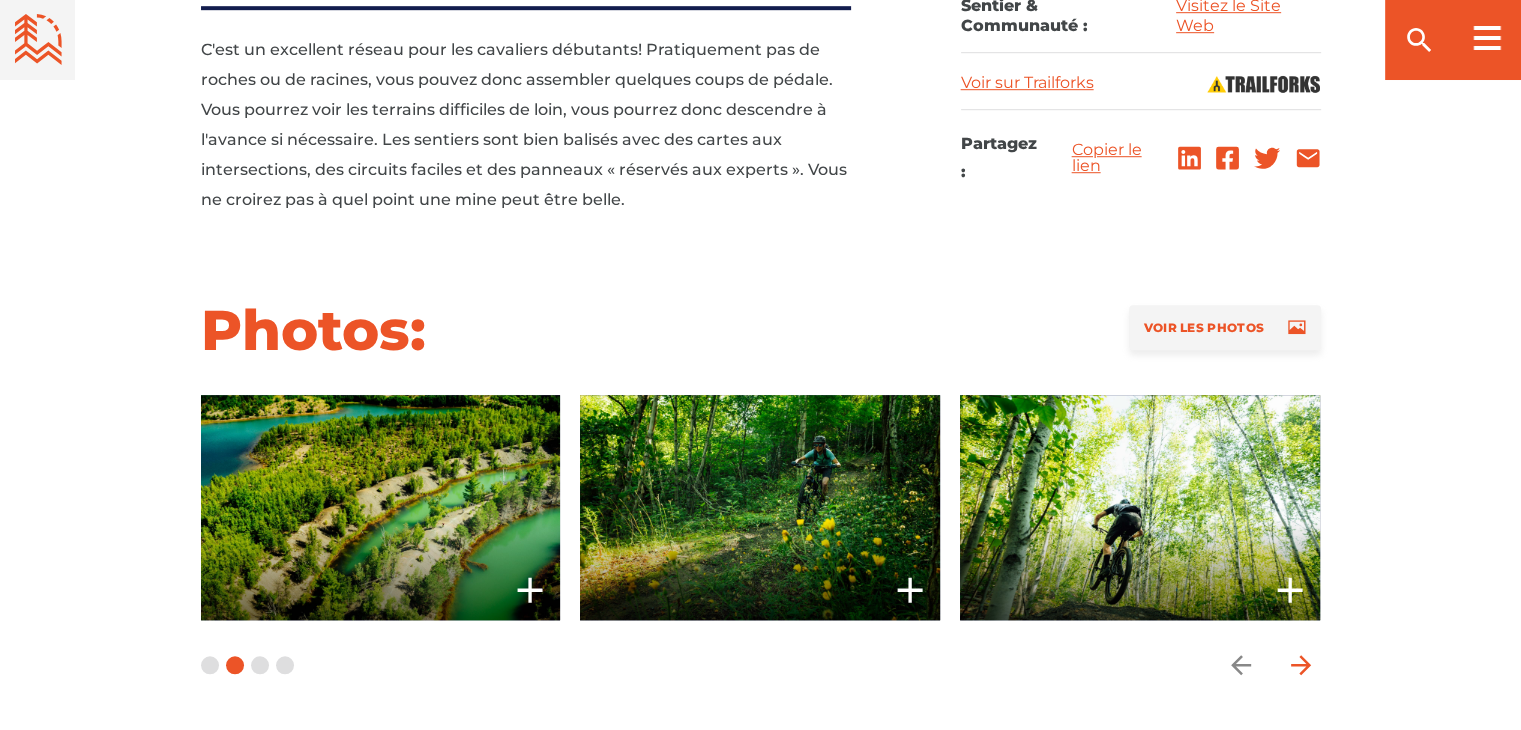 click at bounding box center [1301, 665] 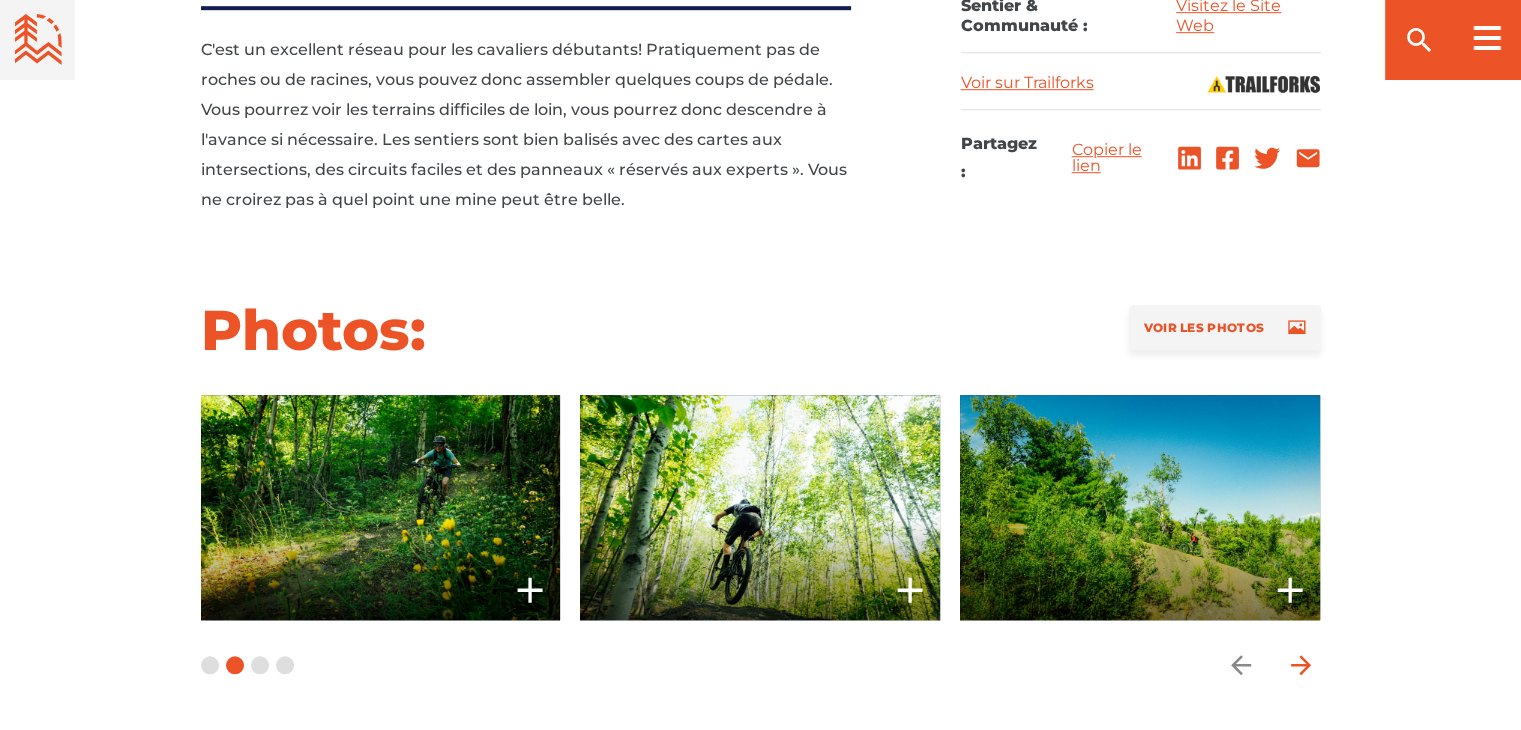 click at bounding box center (1301, 665) 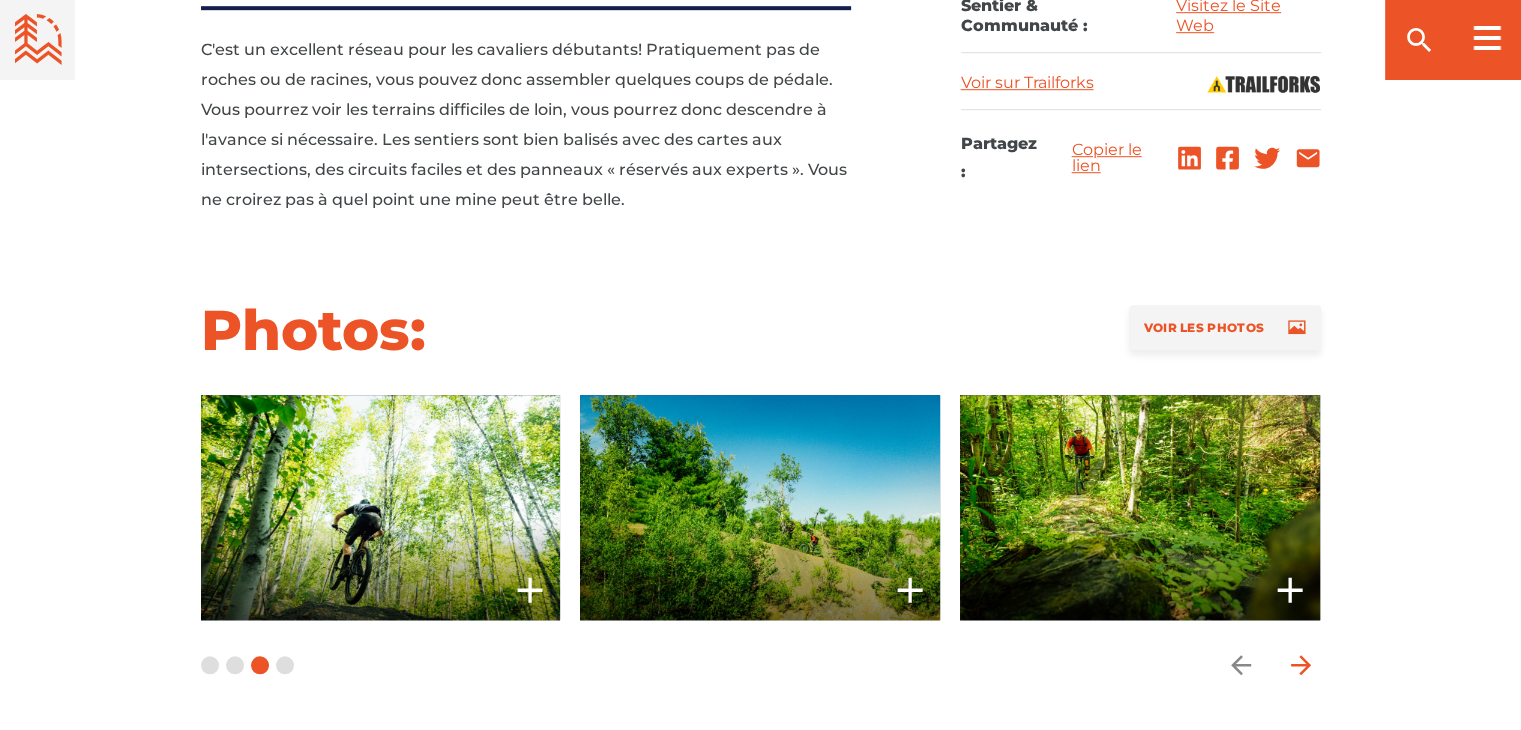 click at bounding box center [1301, 665] 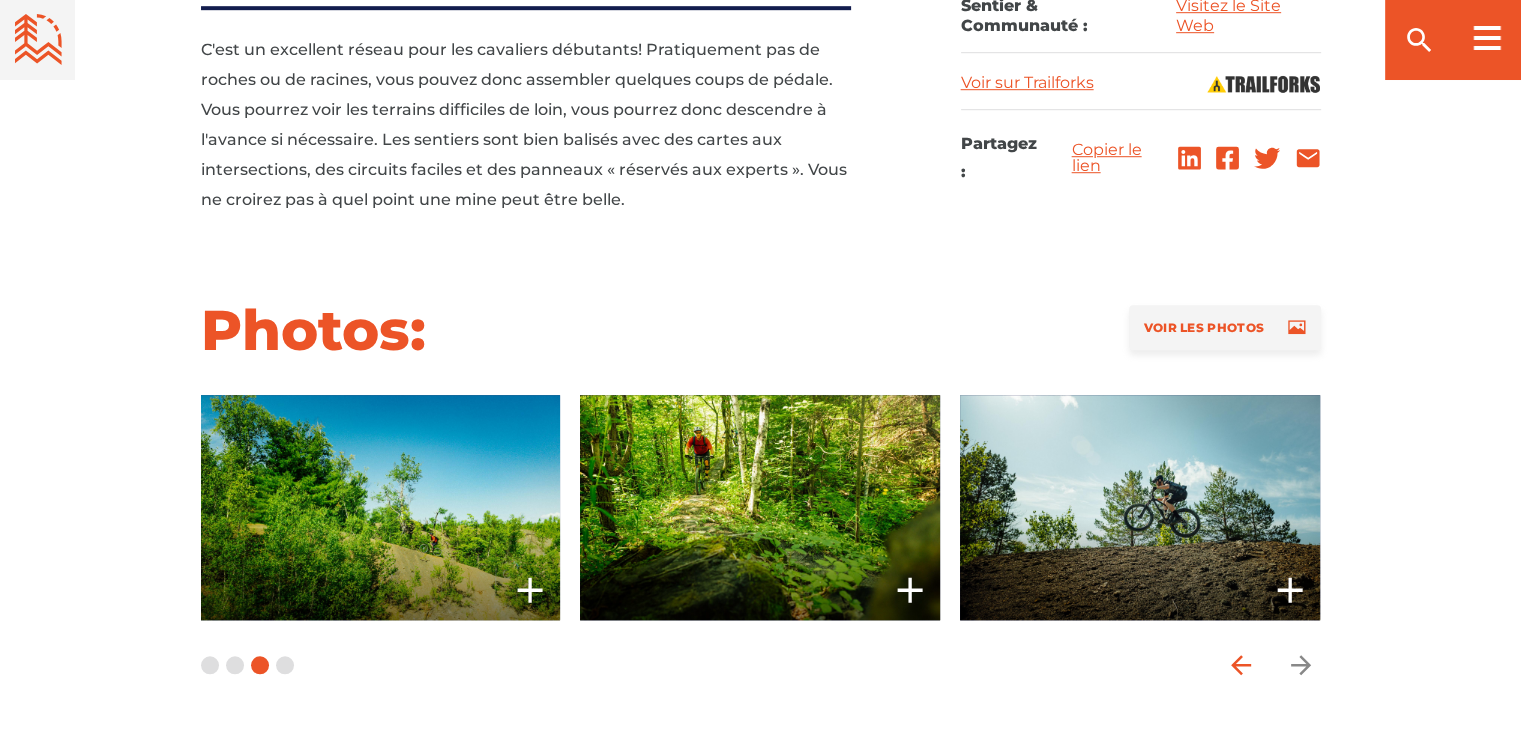 click at bounding box center [1241, 665] 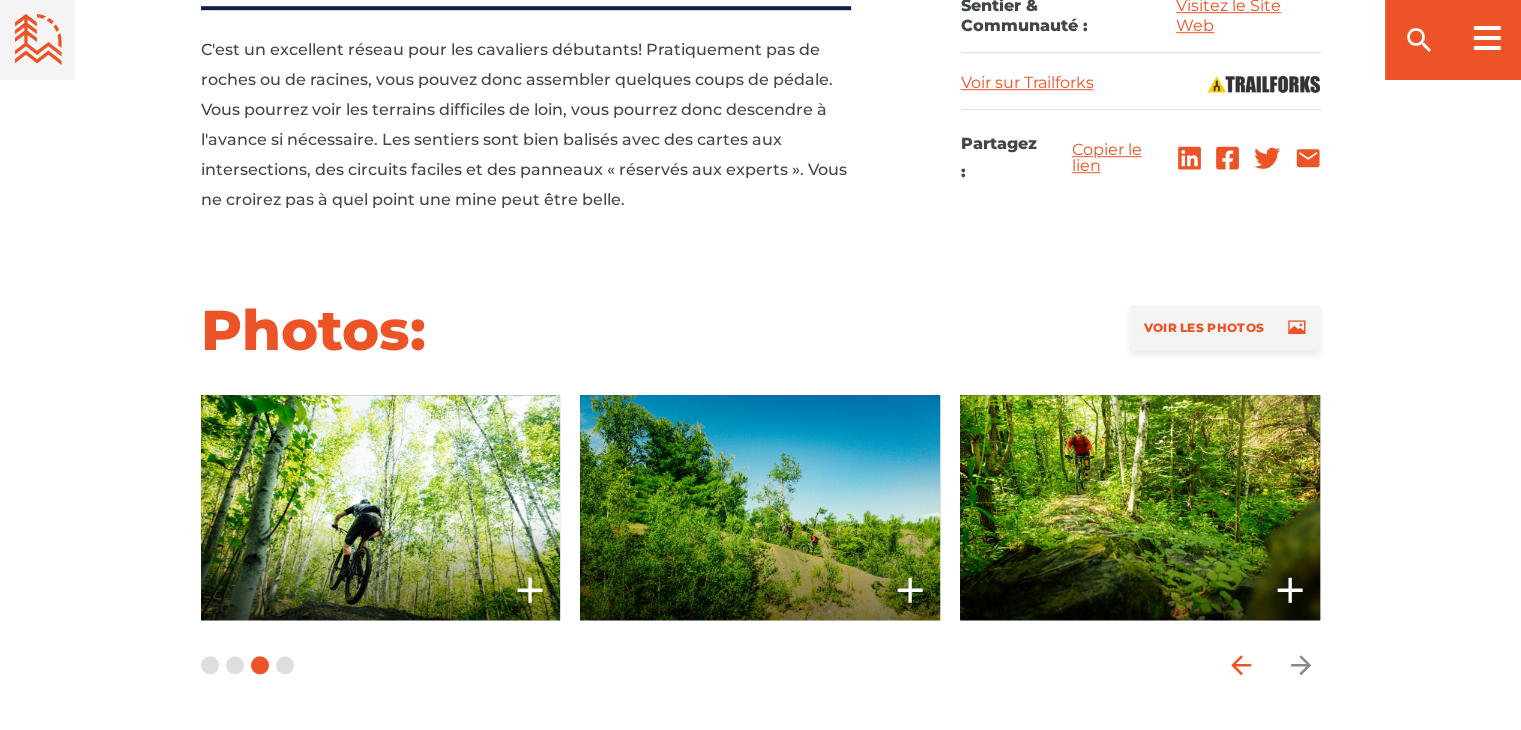 click at bounding box center (1241, 665) 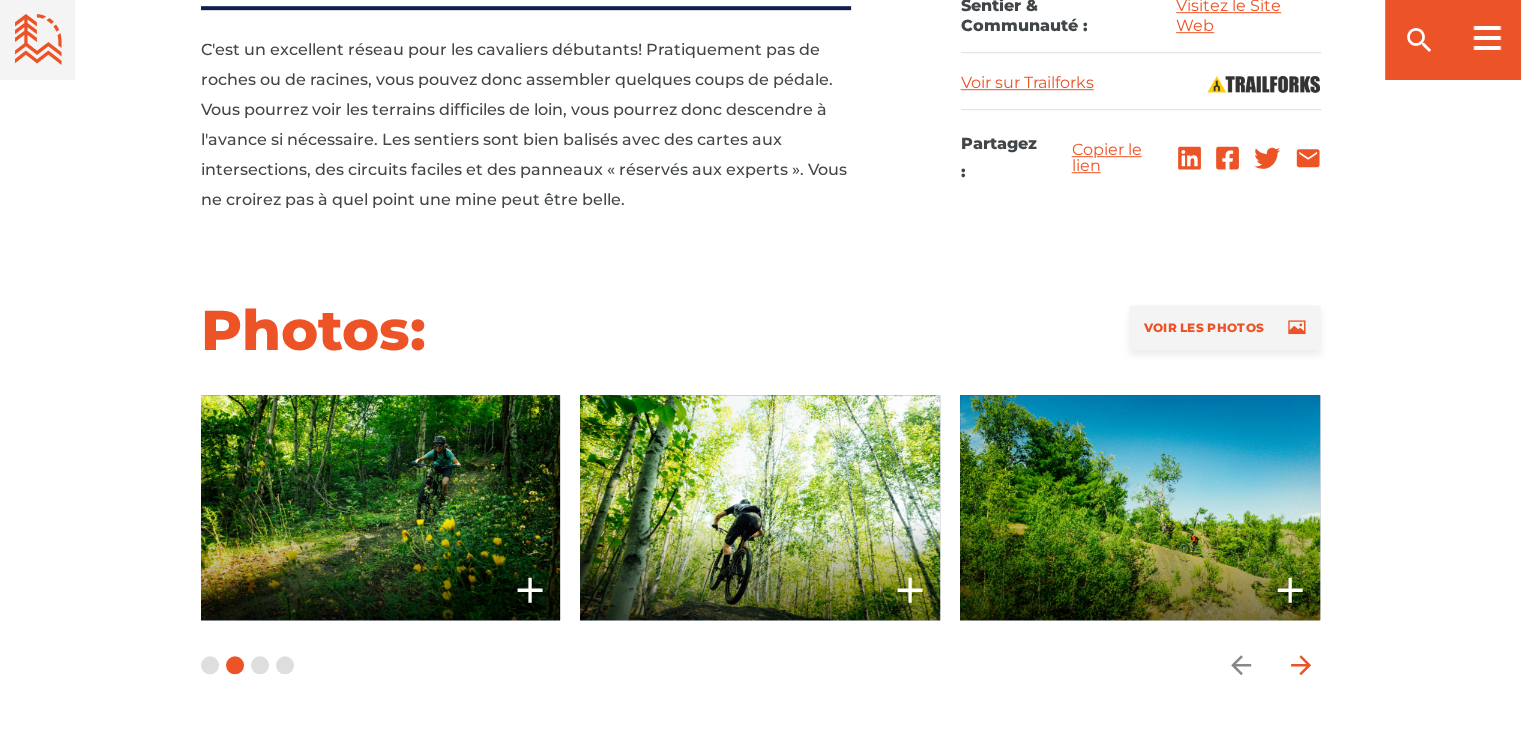 click 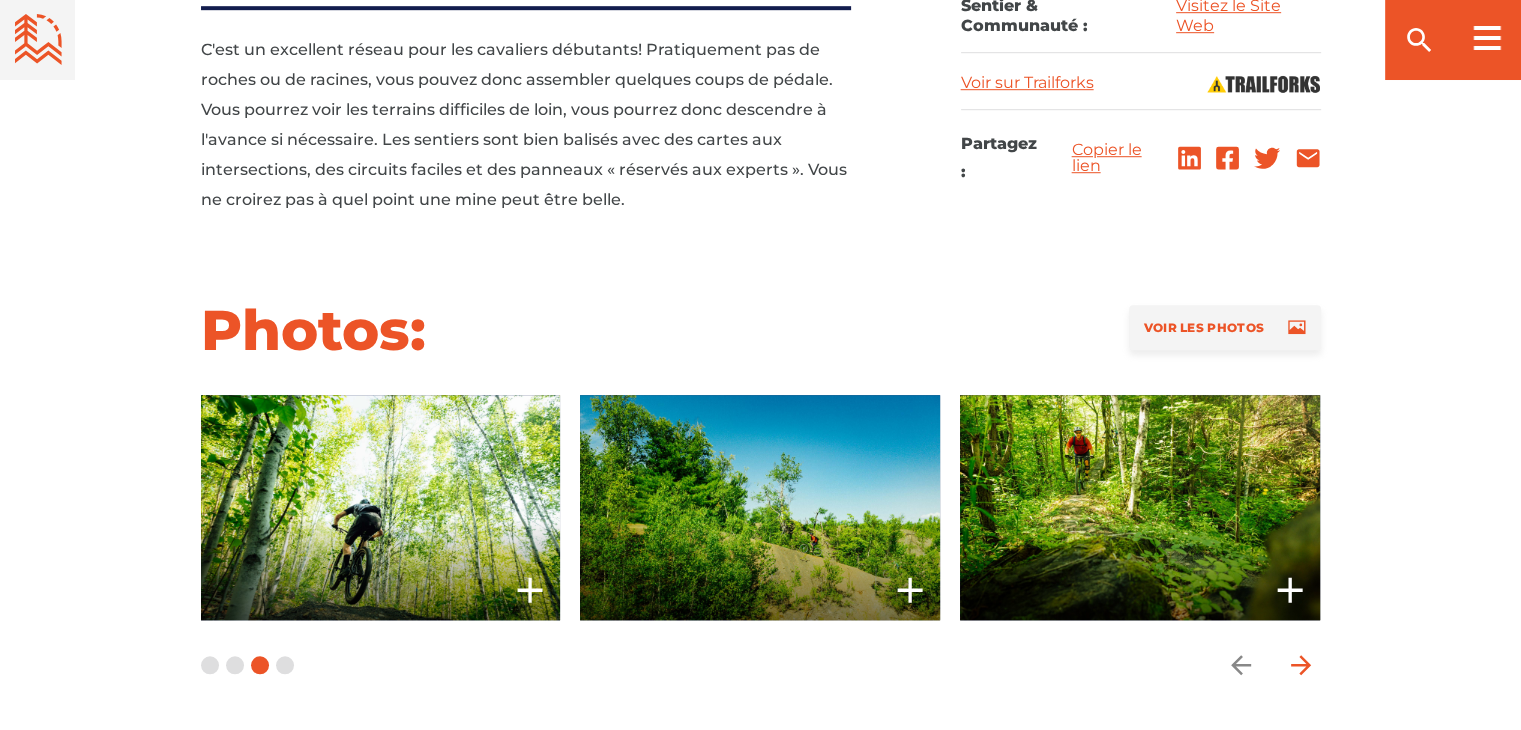click 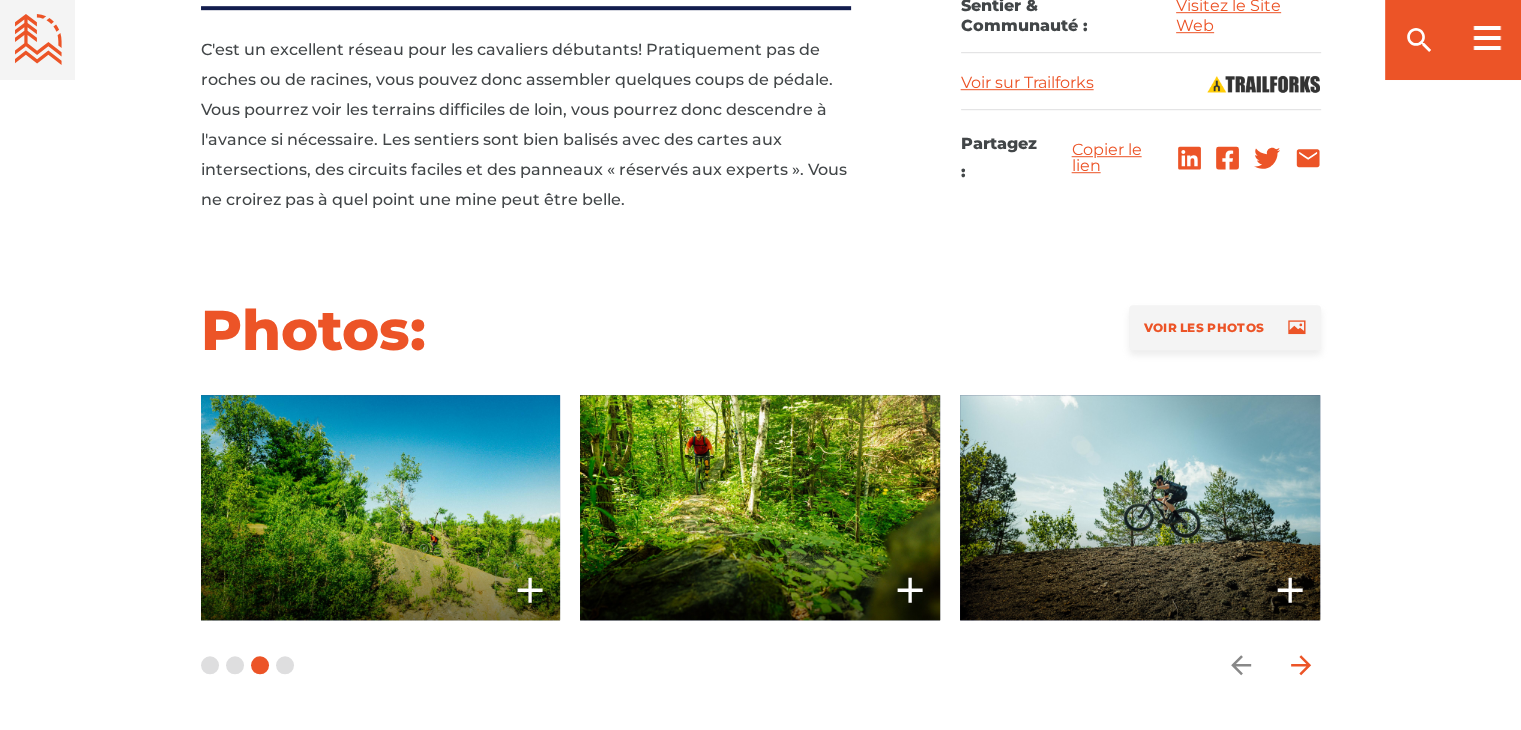 click 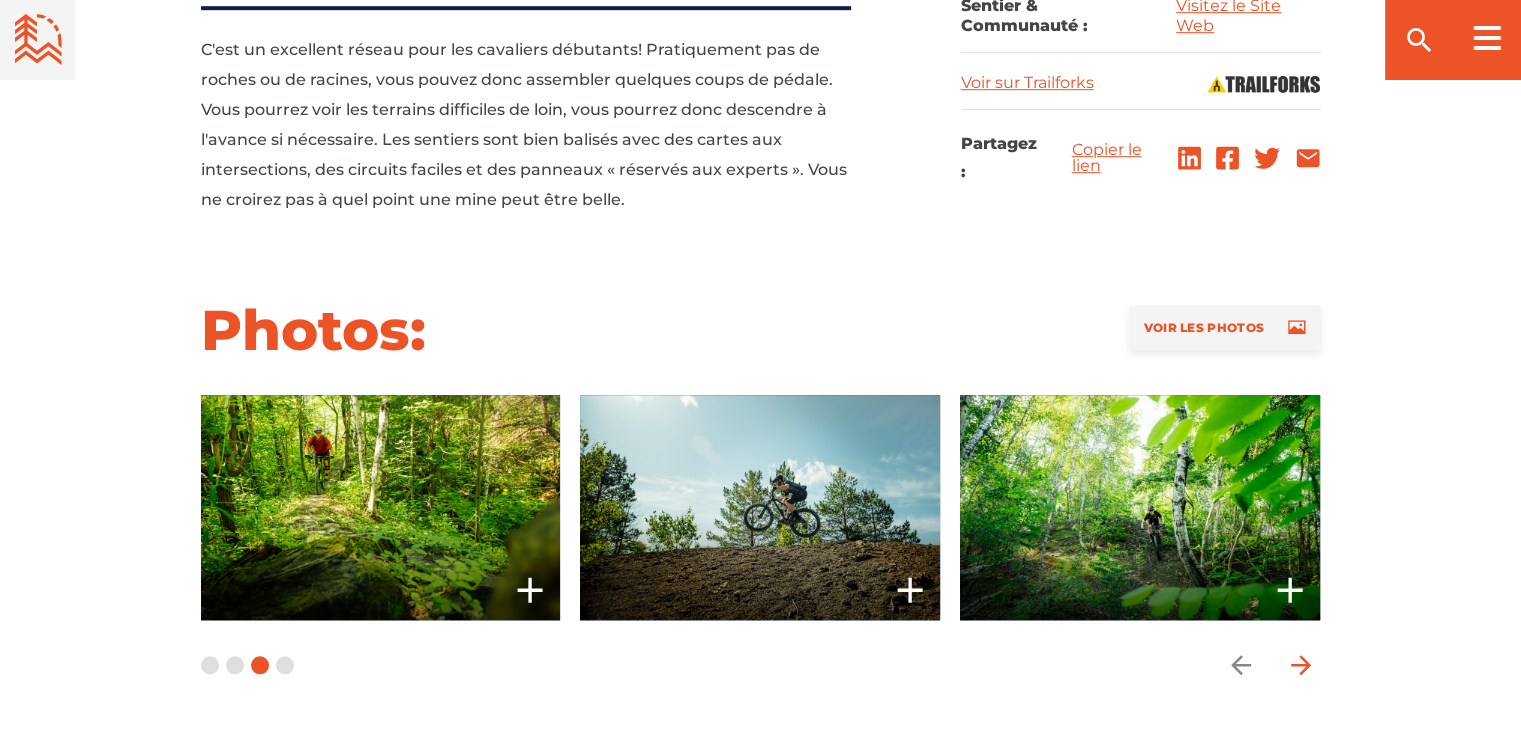 click 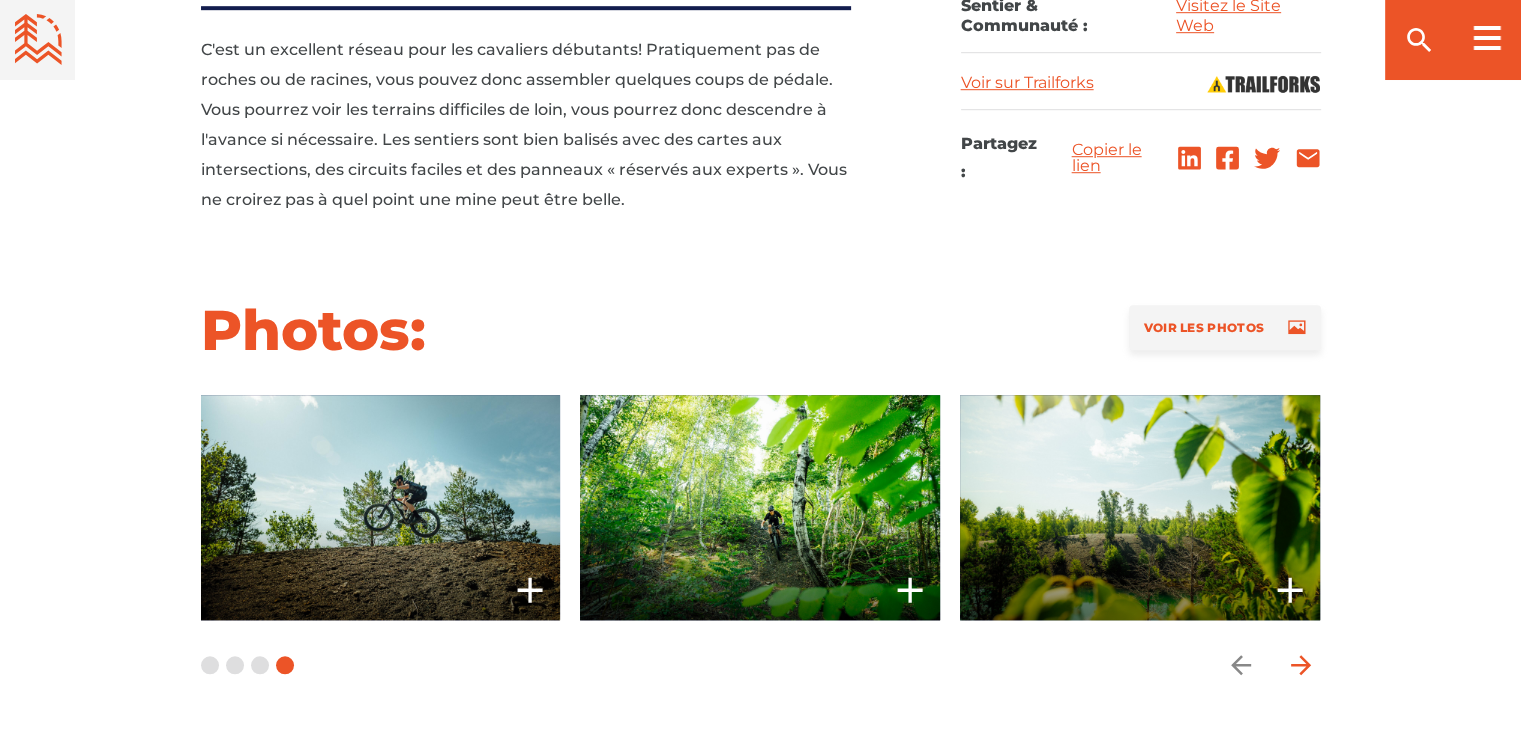 click 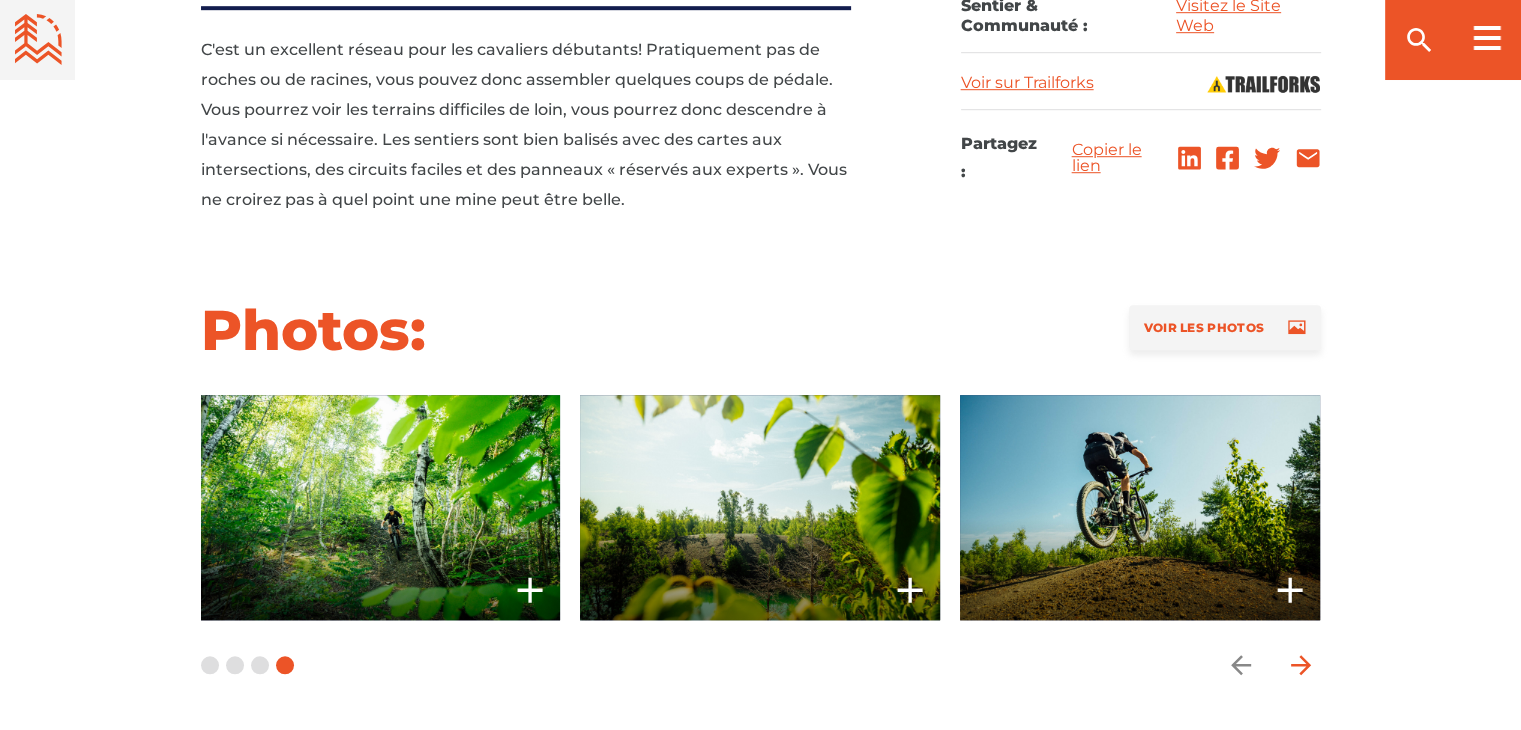 click 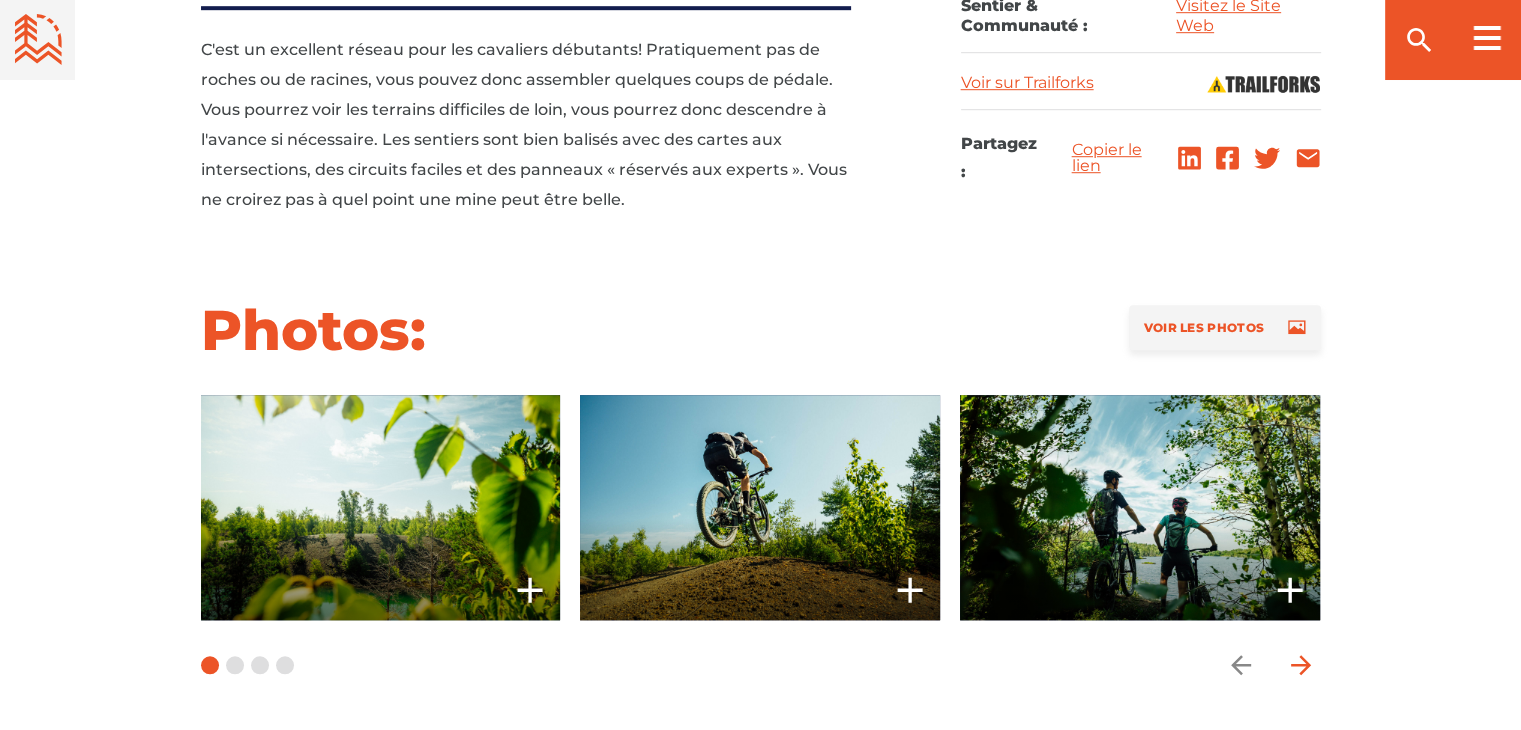 click 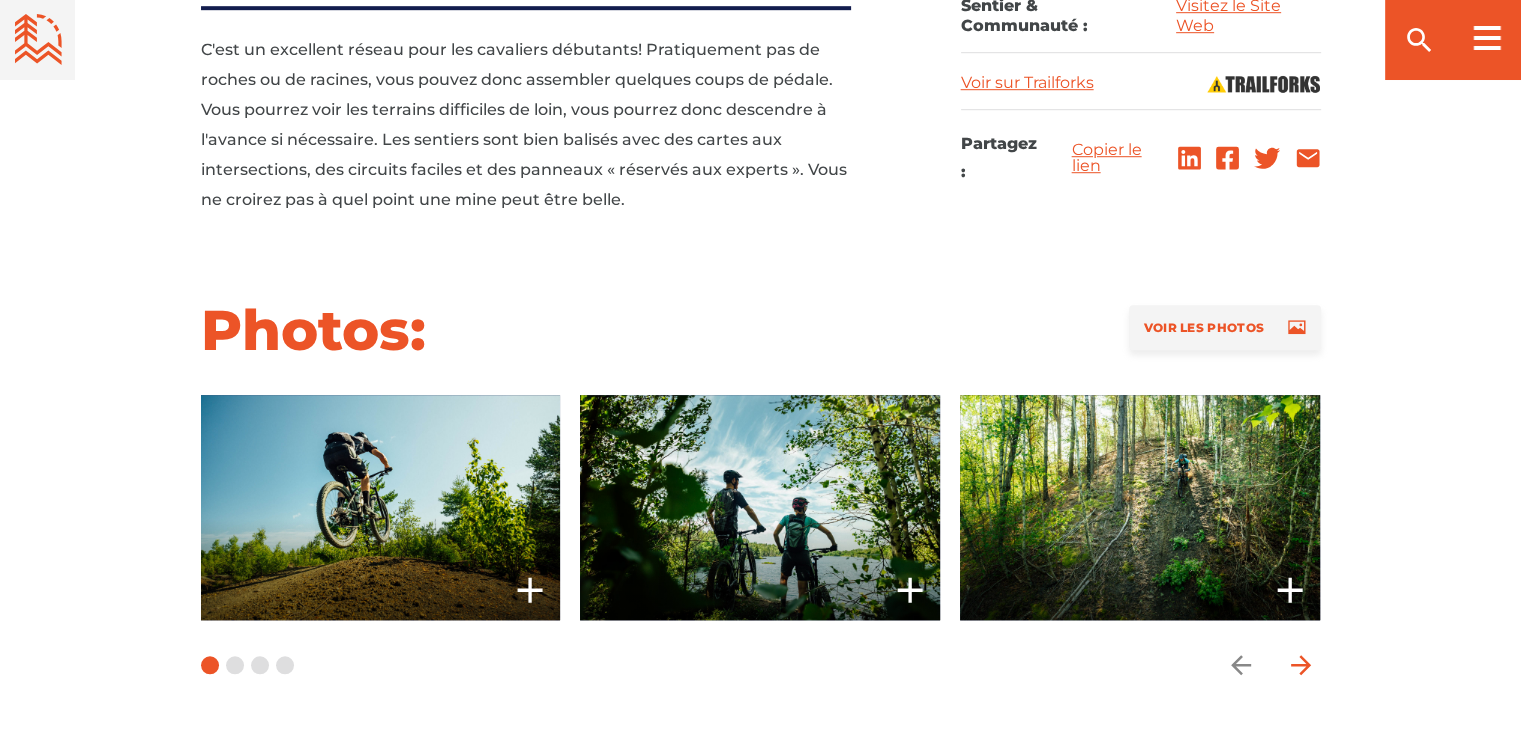 click 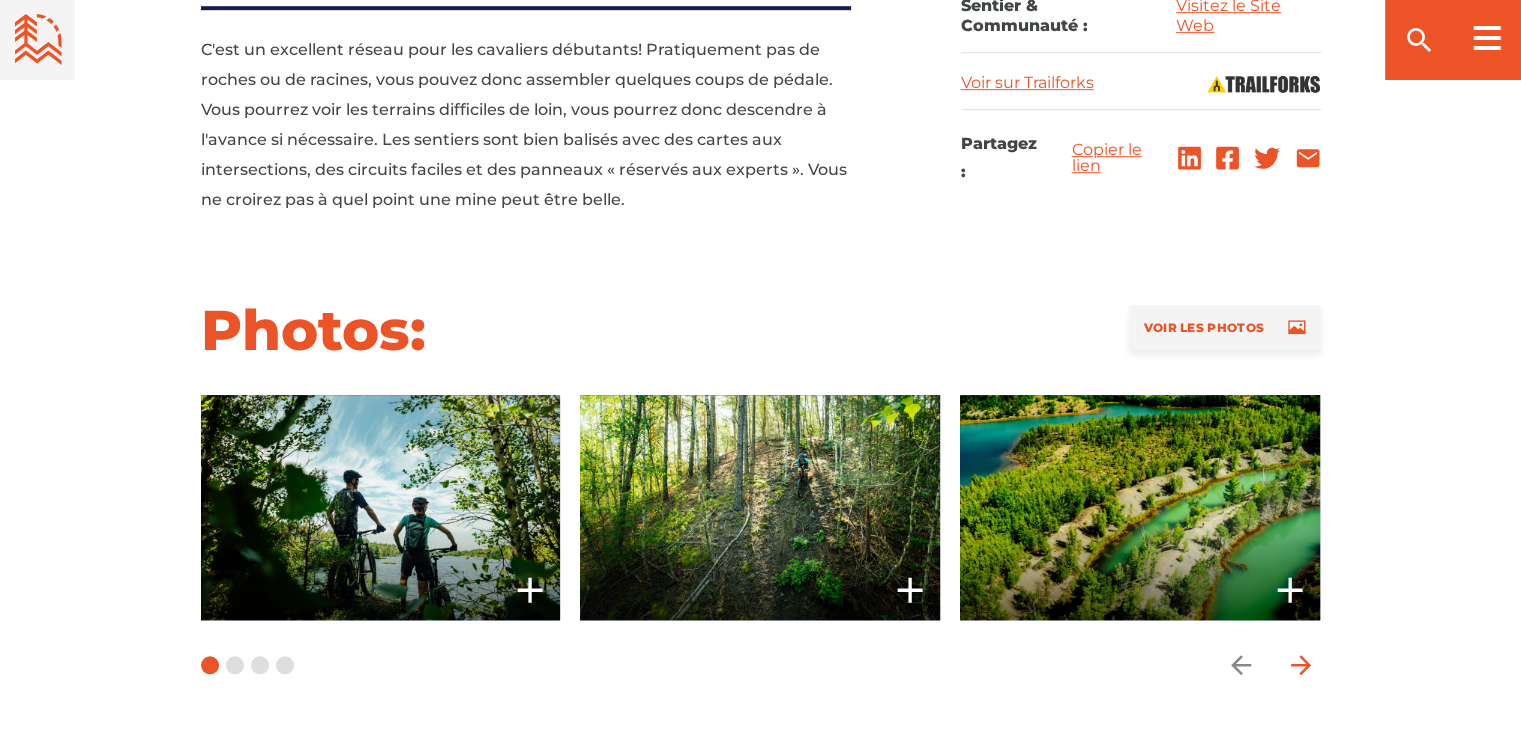 click 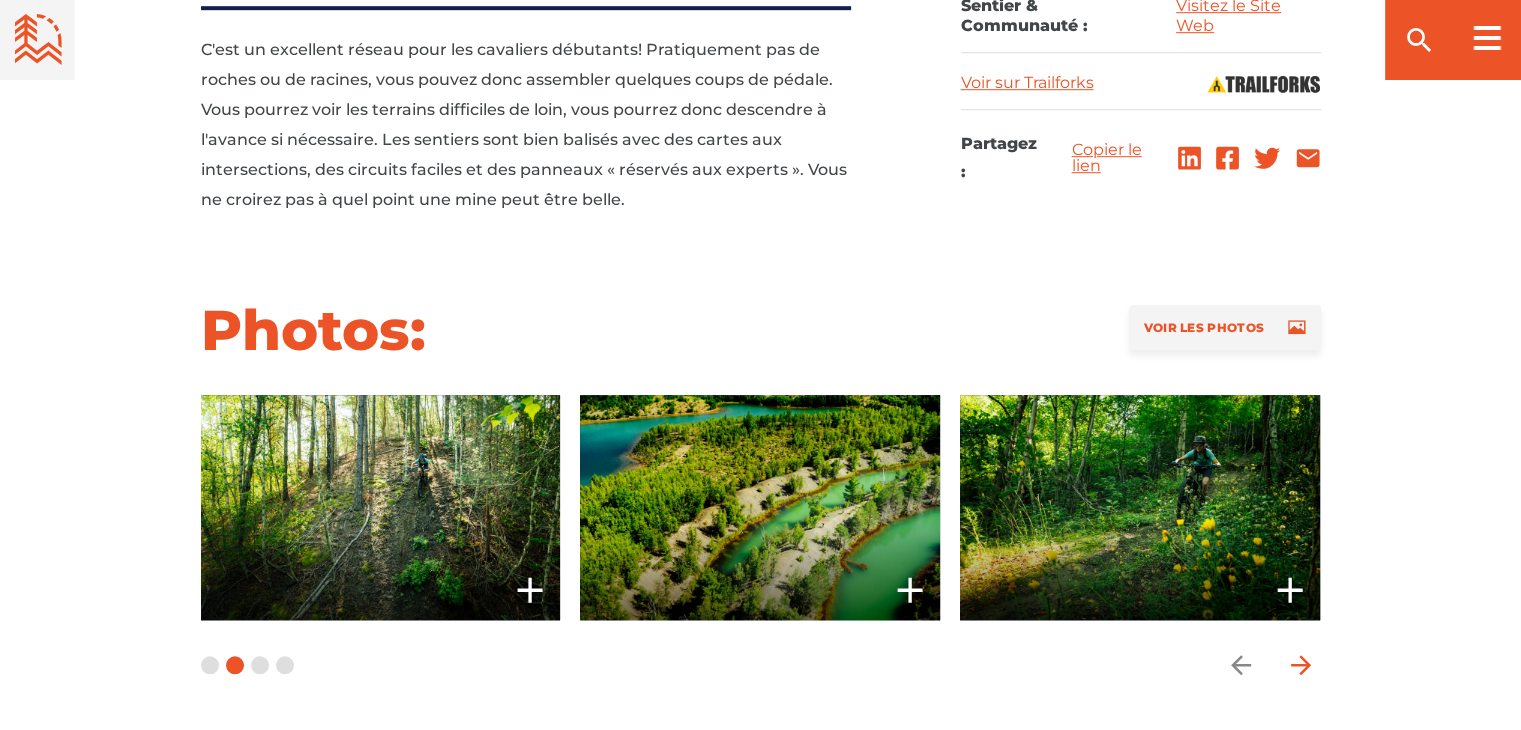 click 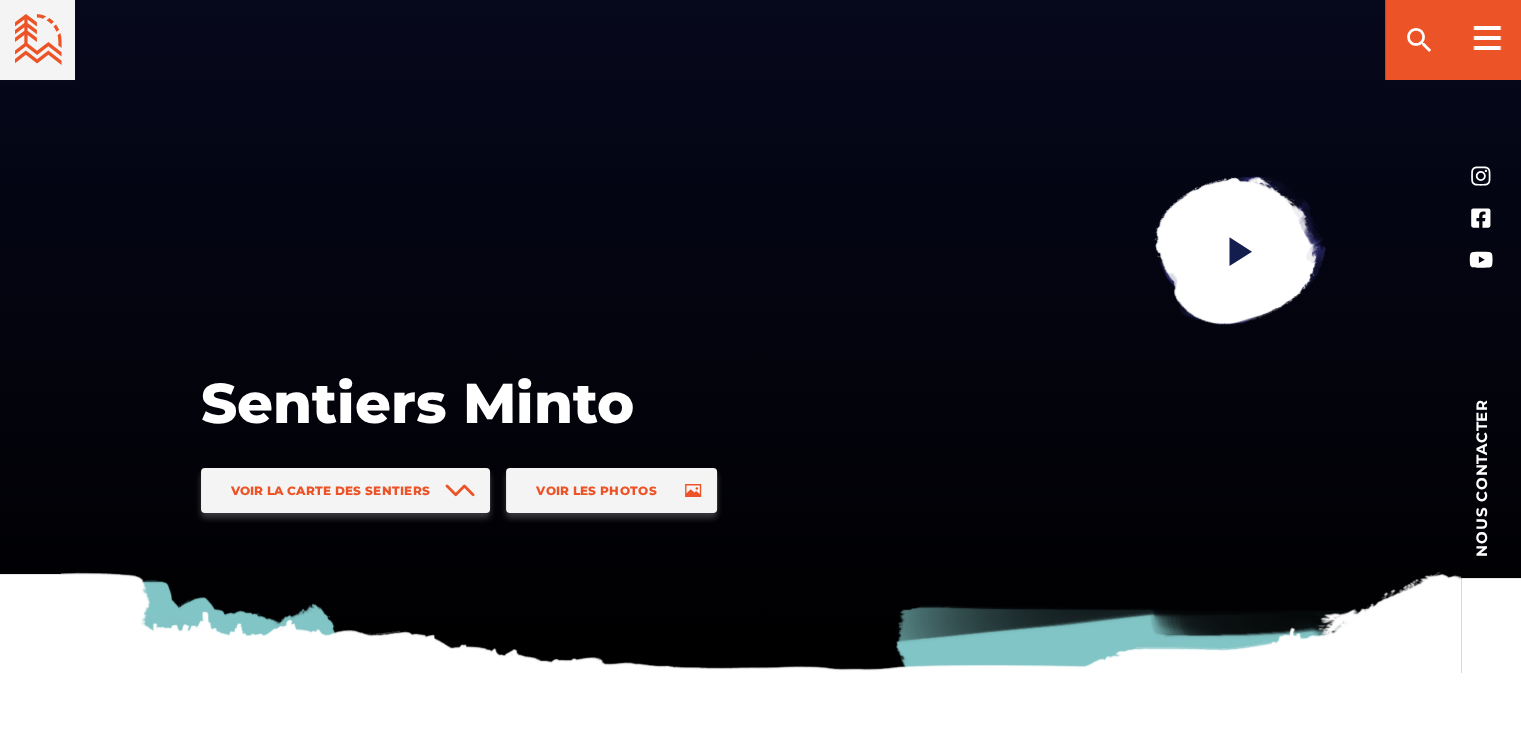 scroll, scrollTop: 124, scrollLeft: 0, axis: vertical 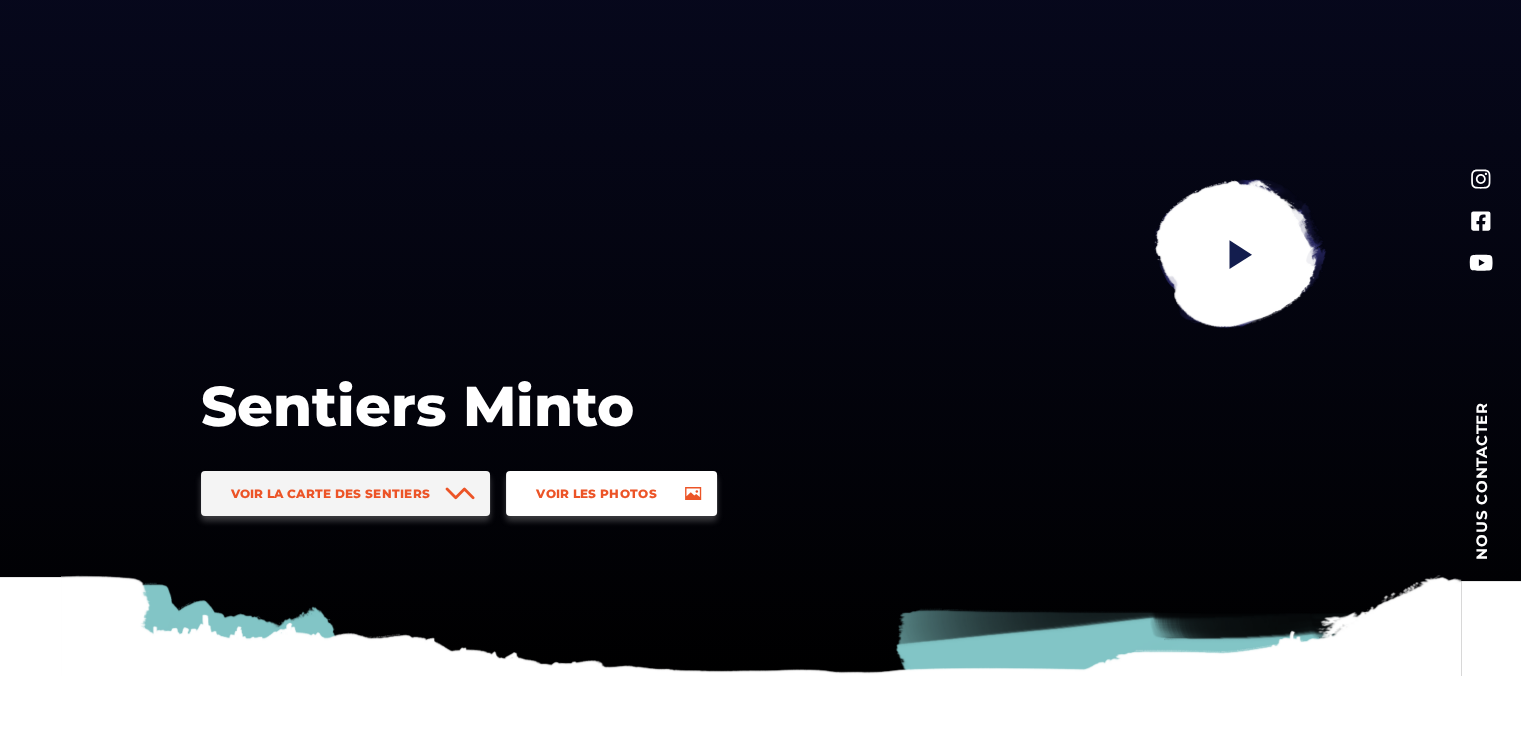 click on "Voir les photos" at bounding box center [611, 493] 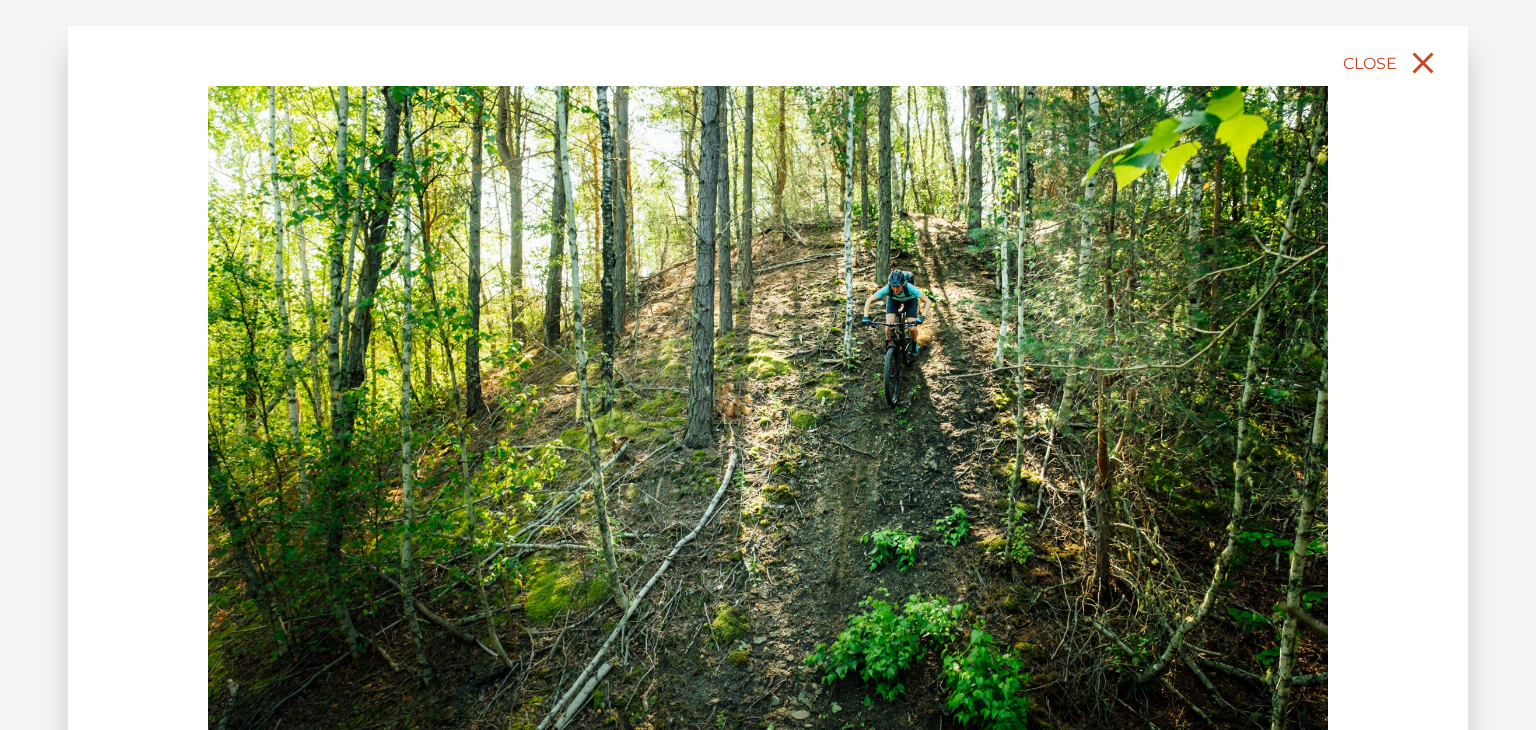 click 